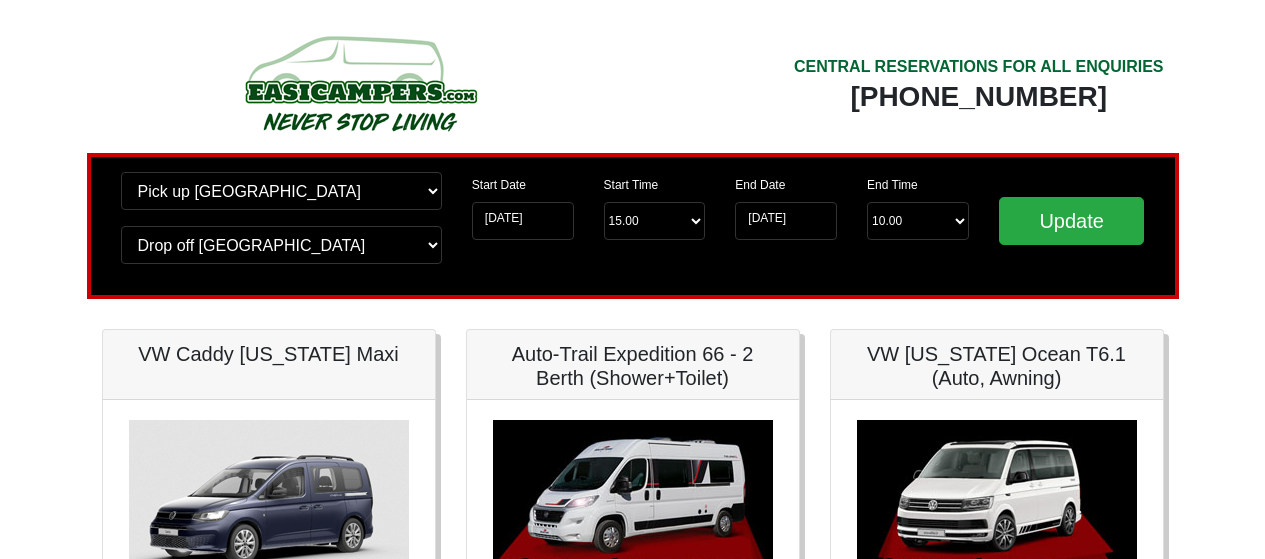 scroll, scrollTop: 0, scrollLeft: 0, axis: both 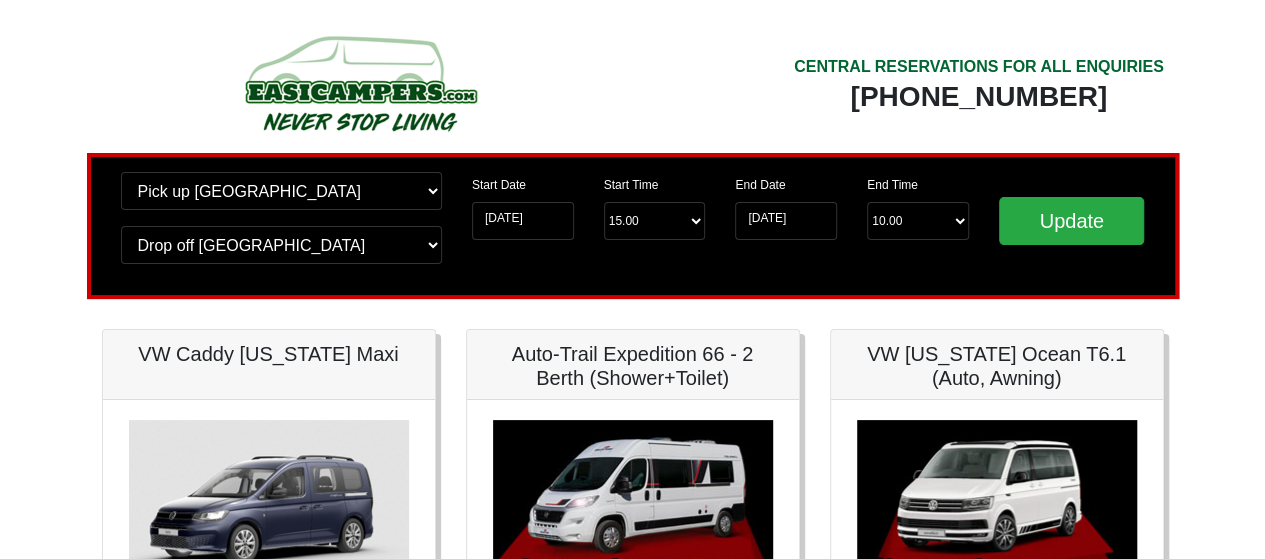 click at bounding box center (360, 90) 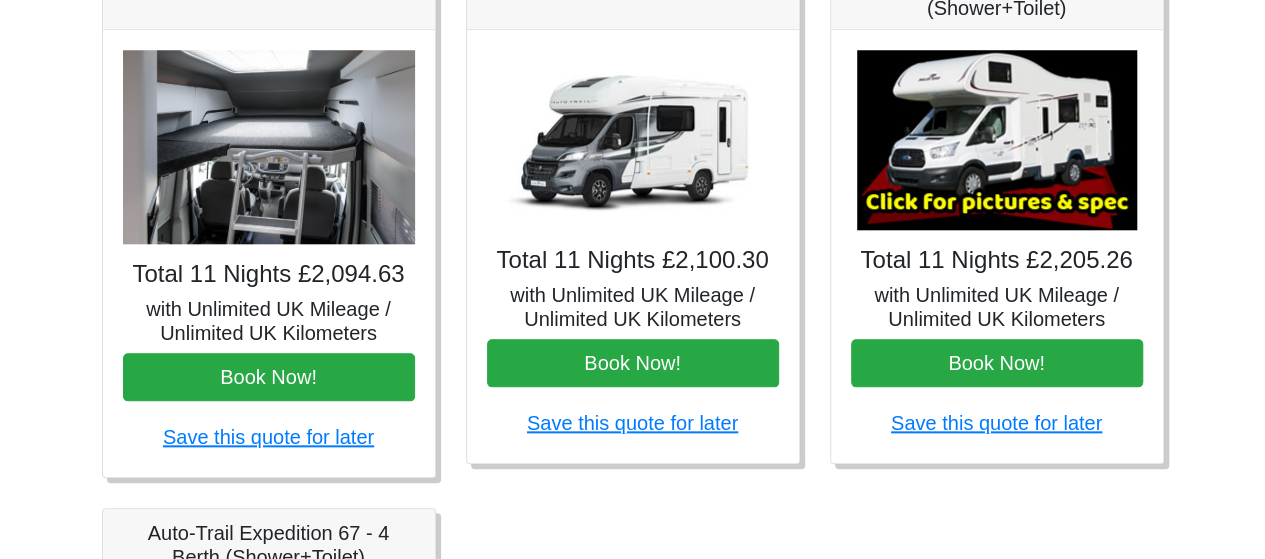 scroll, scrollTop: 700, scrollLeft: 0, axis: vertical 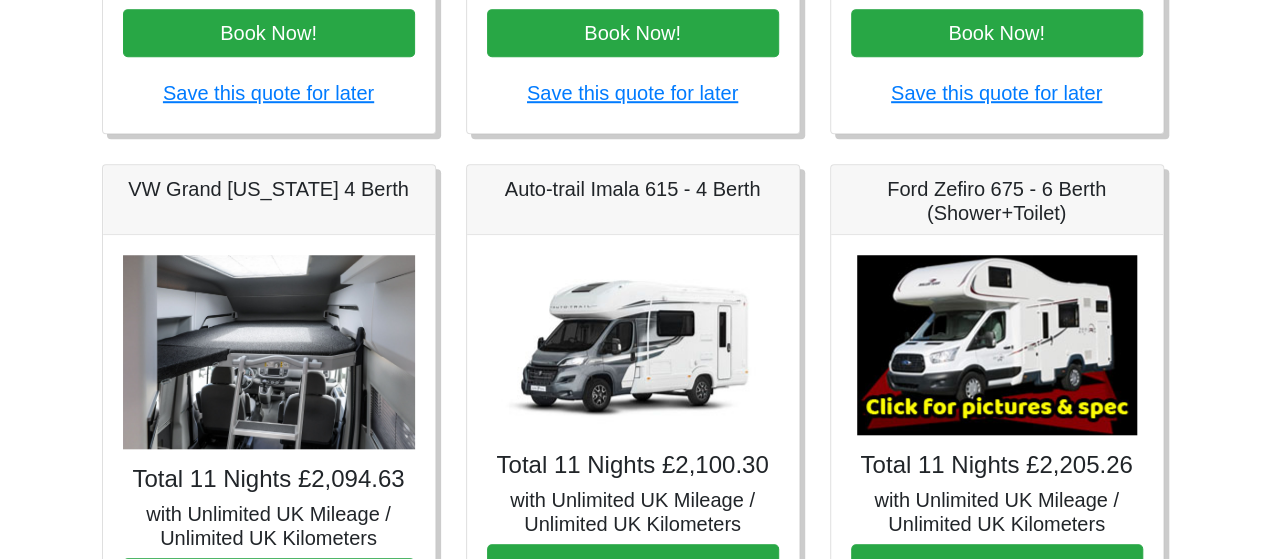 click at bounding box center [633, 345] 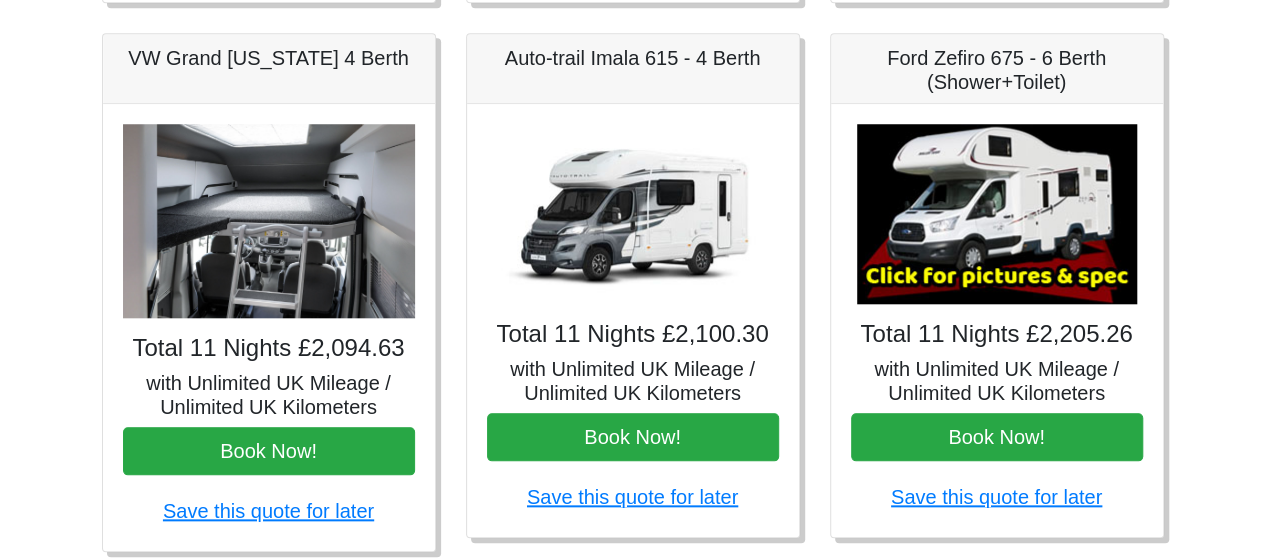 scroll, scrollTop: 800, scrollLeft: 0, axis: vertical 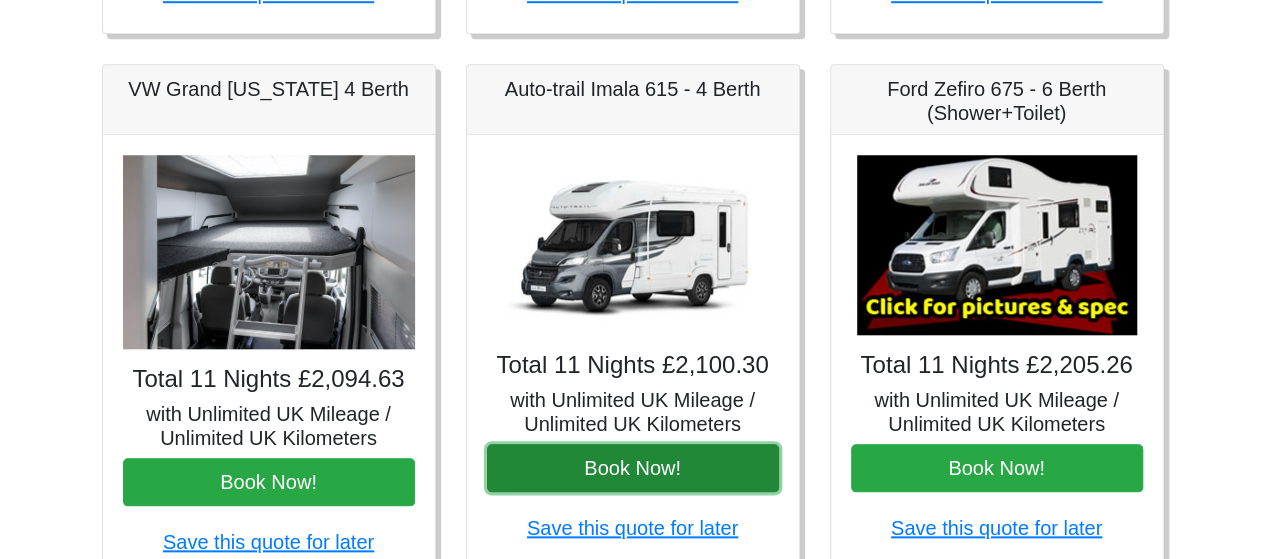 click on "Book Now!" at bounding box center [633, 468] 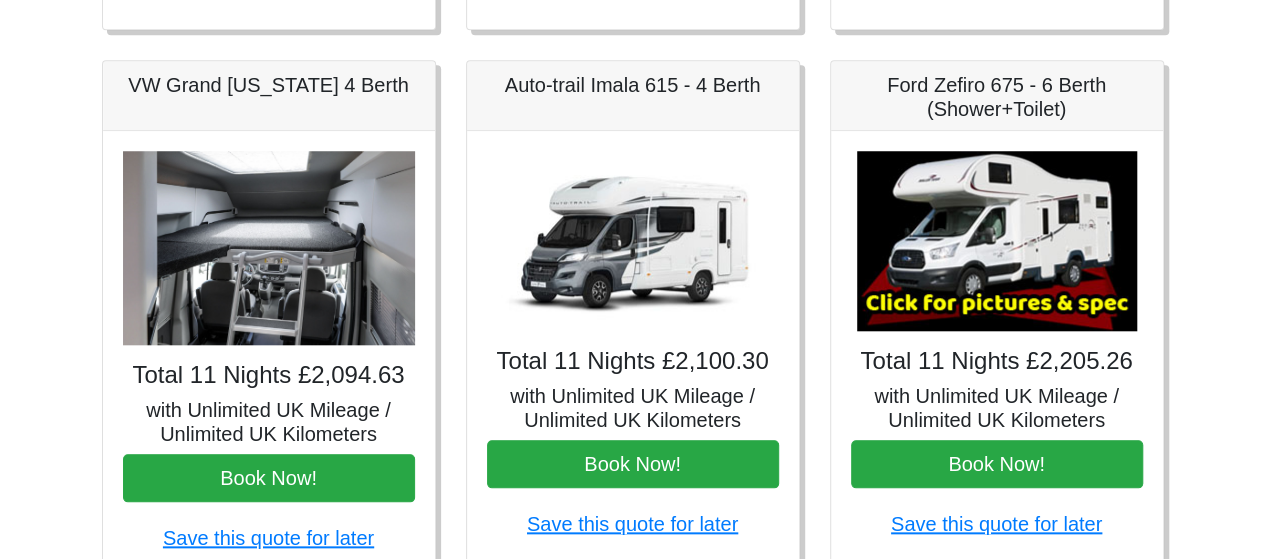 scroll, scrollTop: 800, scrollLeft: 0, axis: vertical 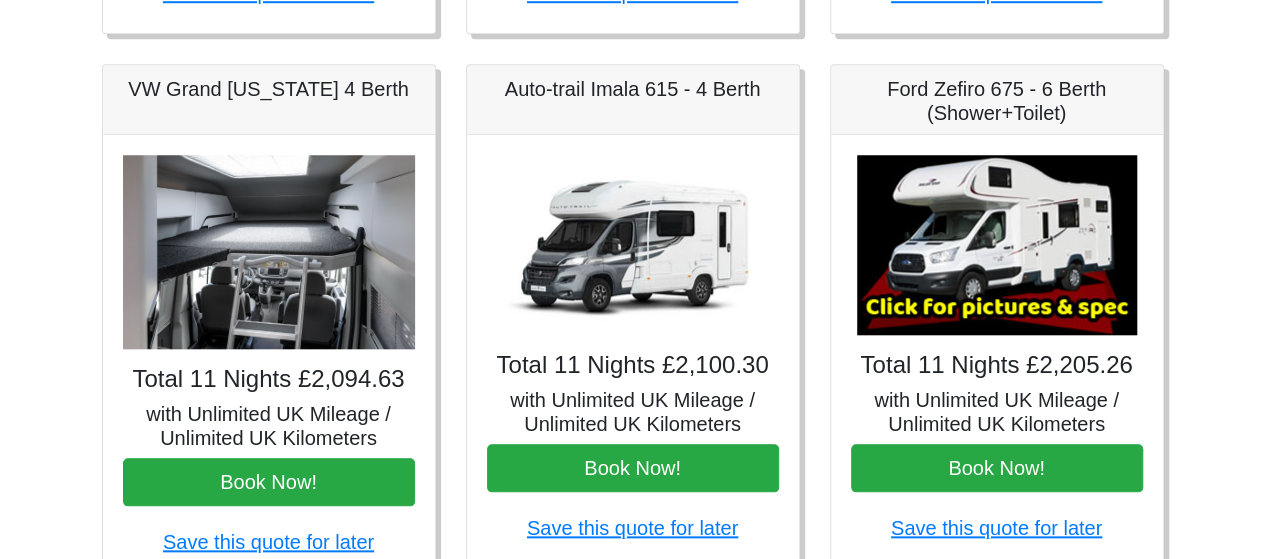 click at bounding box center (633, 245) 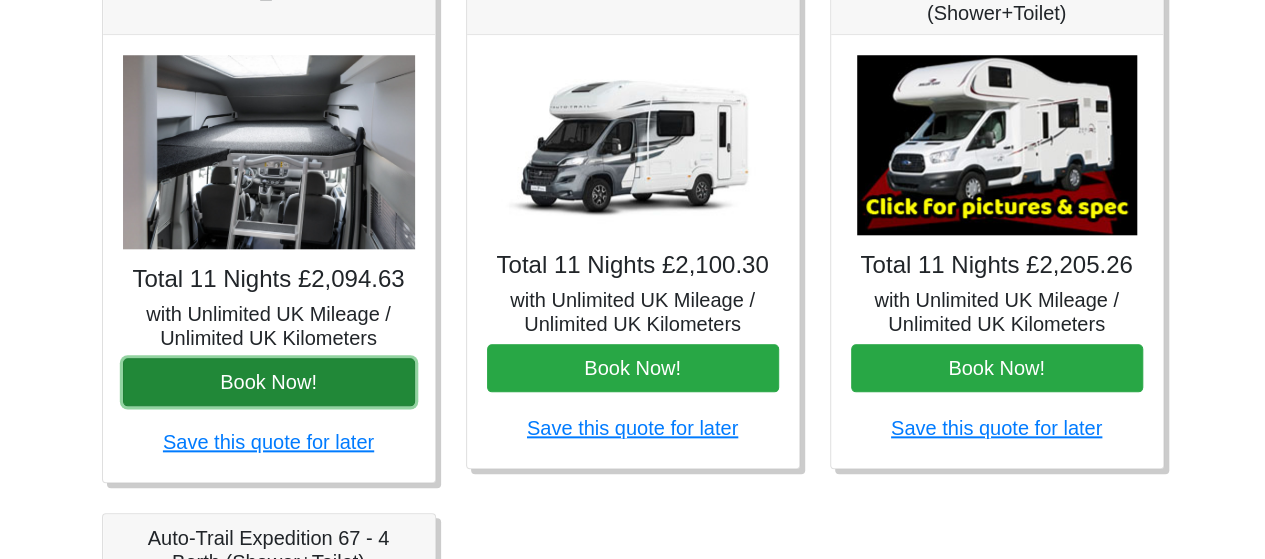 click on "Book Now!" at bounding box center (269, 382) 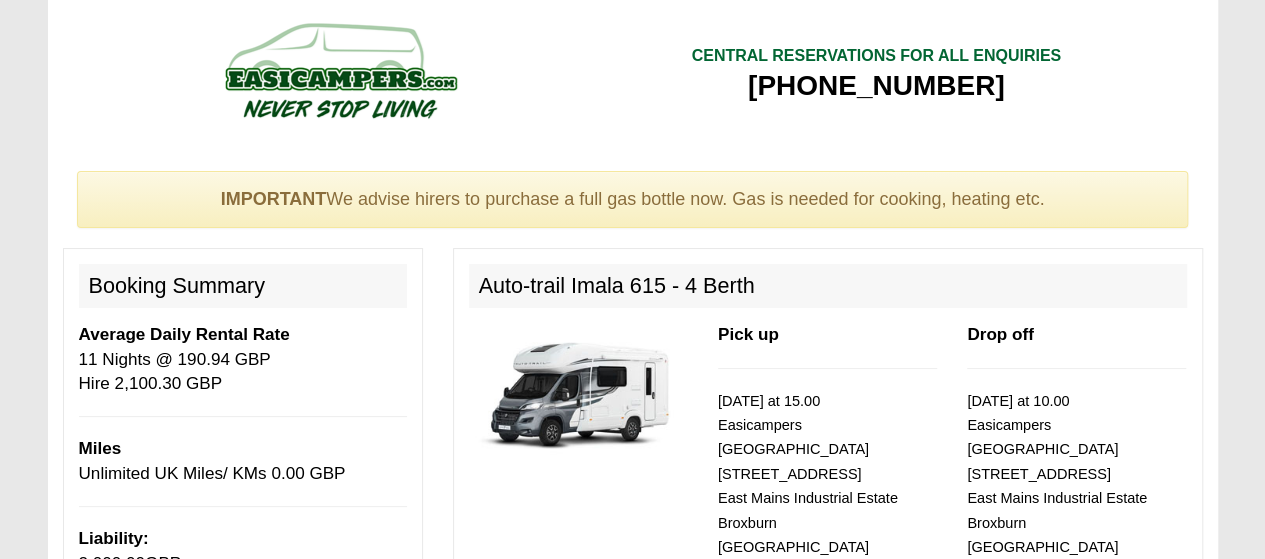 scroll, scrollTop: 0, scrollLeft: 0, axis: both 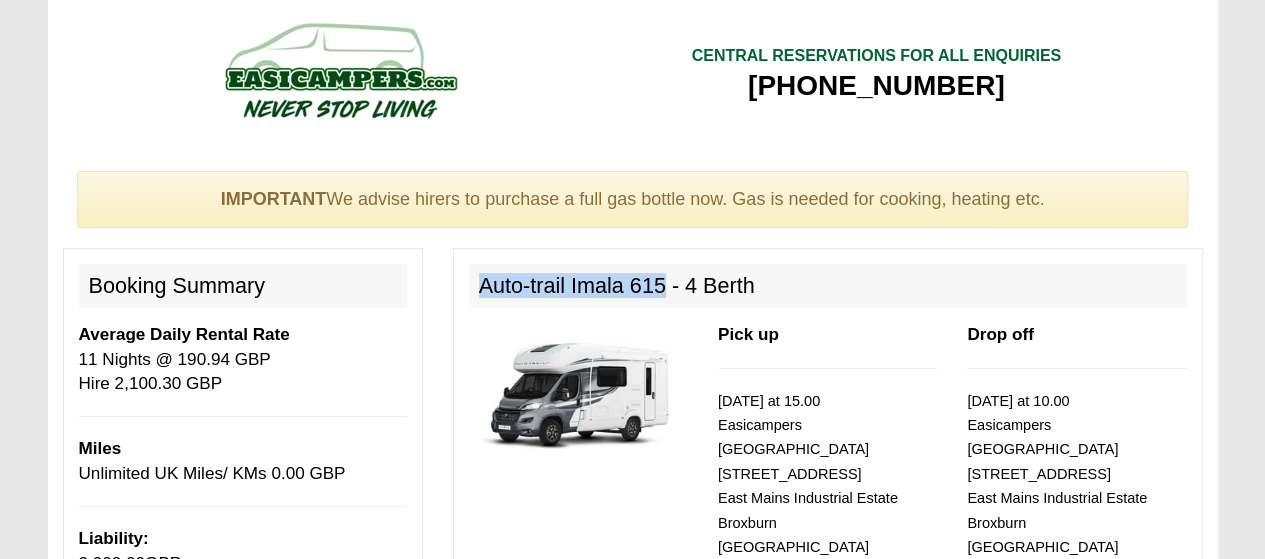 drag, startPoint x: 477, startPoint y: 283, endPoint x: 685, endPoint y: 342, distance: 216.20592 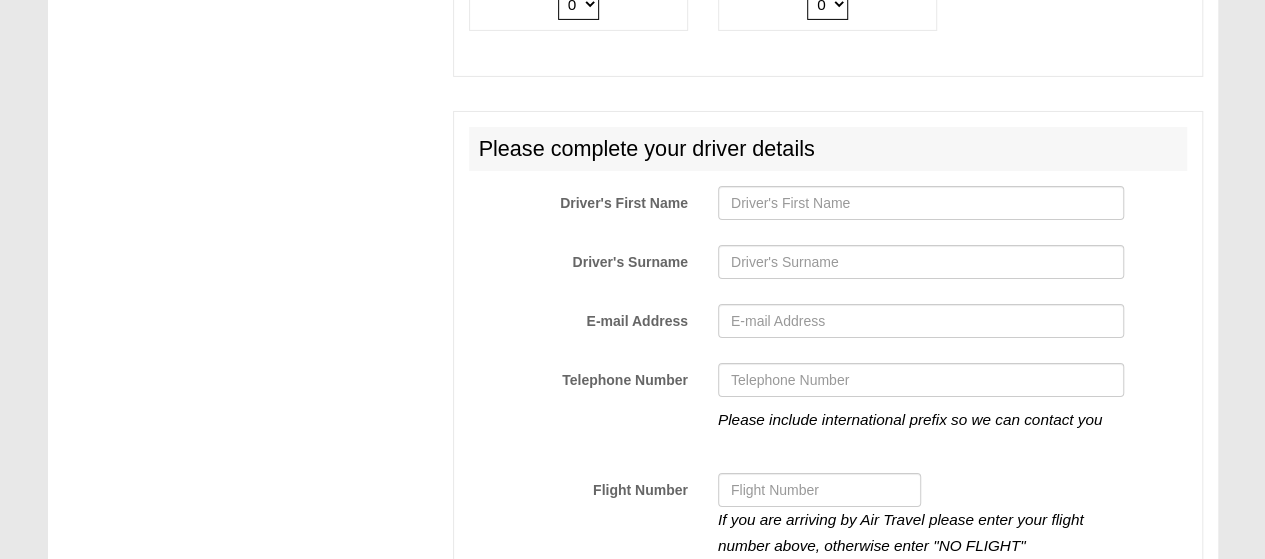 scroll, scrollTop: 3671, scrollLeft: 0, axis: vertical 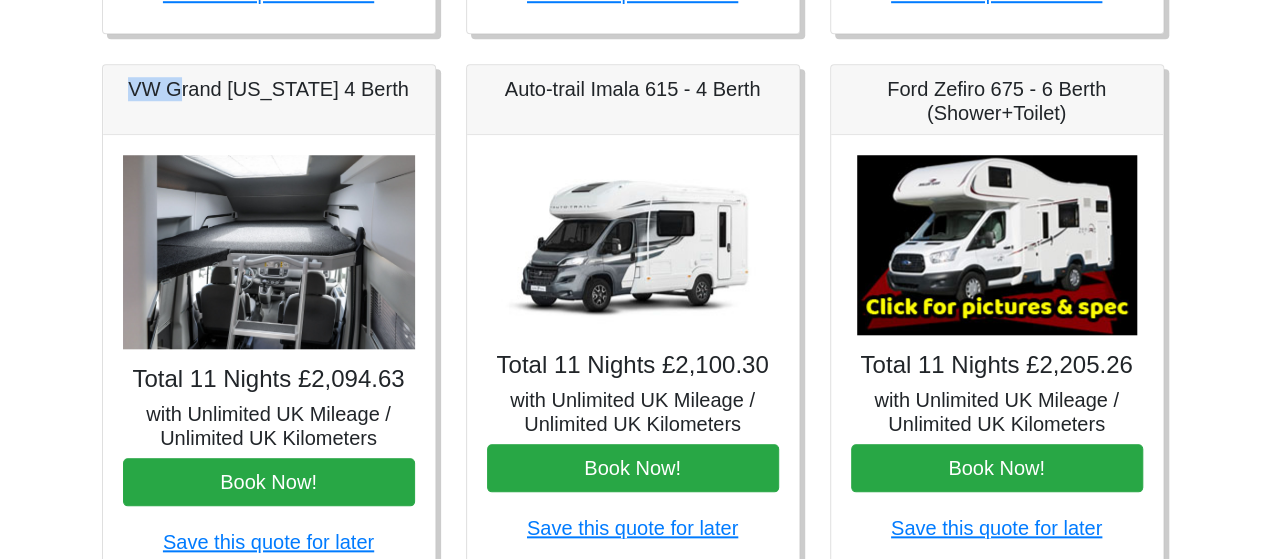 drag, startPoint x: 140, startPoint y: 83, endPoint x: 272, endPoint y: 91, distance: 132.2422 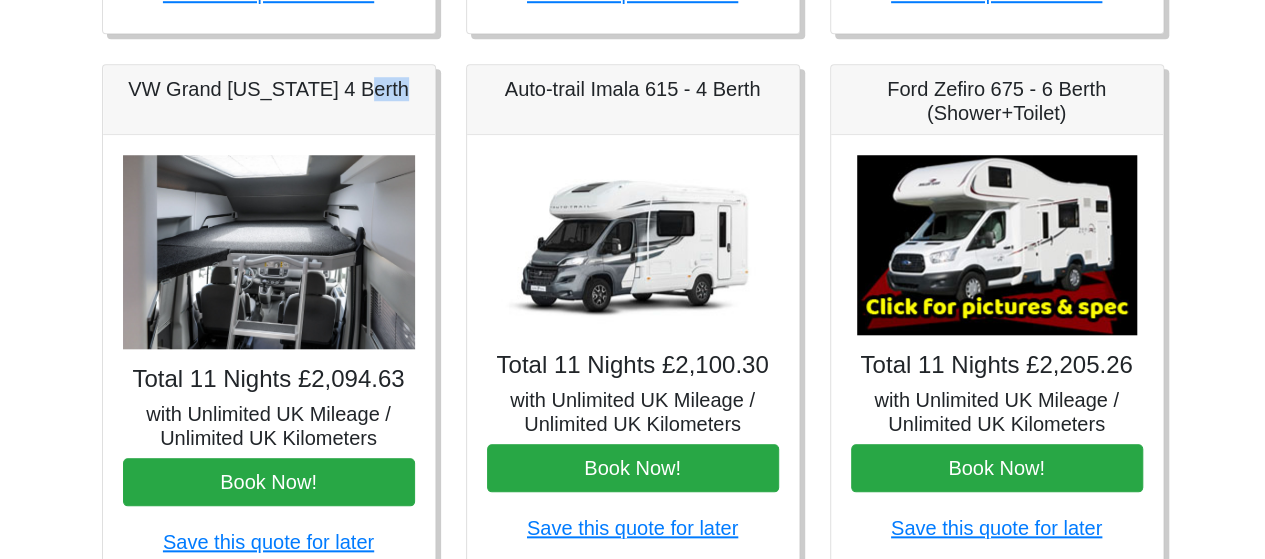 drag, startPoint x: 365, startPoint y: 91, endPoint x: 394, endPoint y: 87, distance: 29.274563 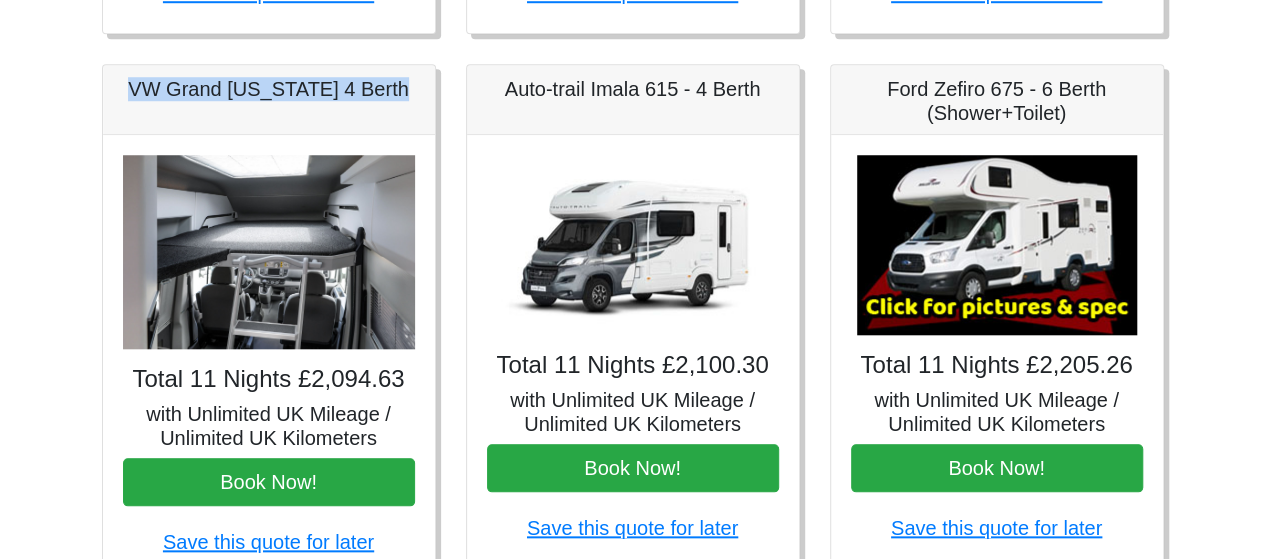 drag, startPoint x: 143, startPoint y: 87, endPoint x: 402, endPoint y: 93, distance: 259.0695 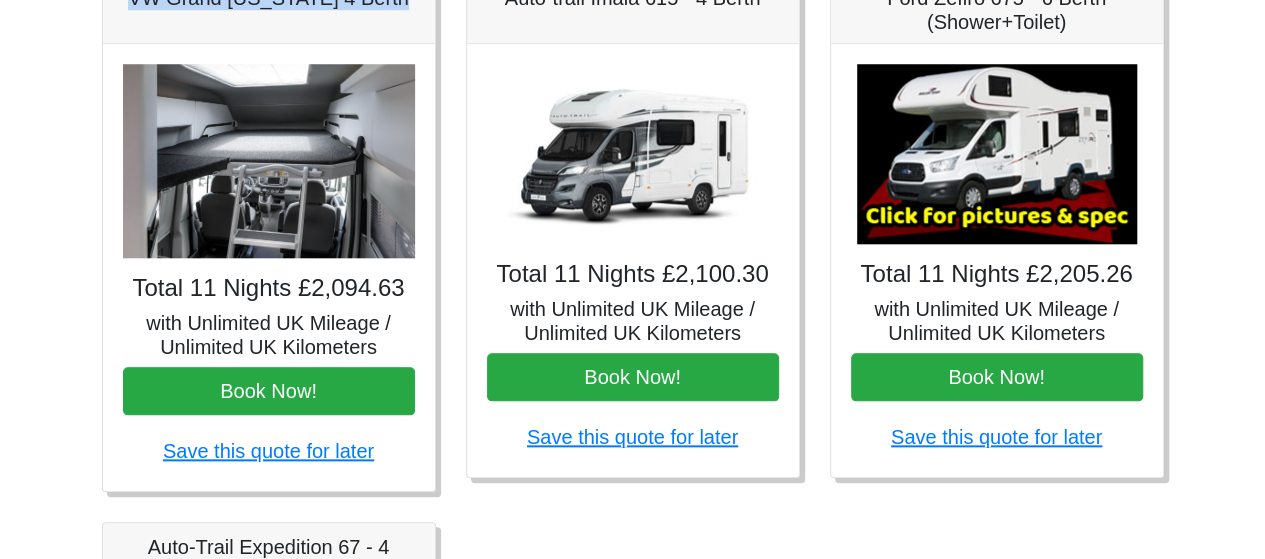 scroll, scrollTop: 875, scrollLeft: 0, axis: vertical 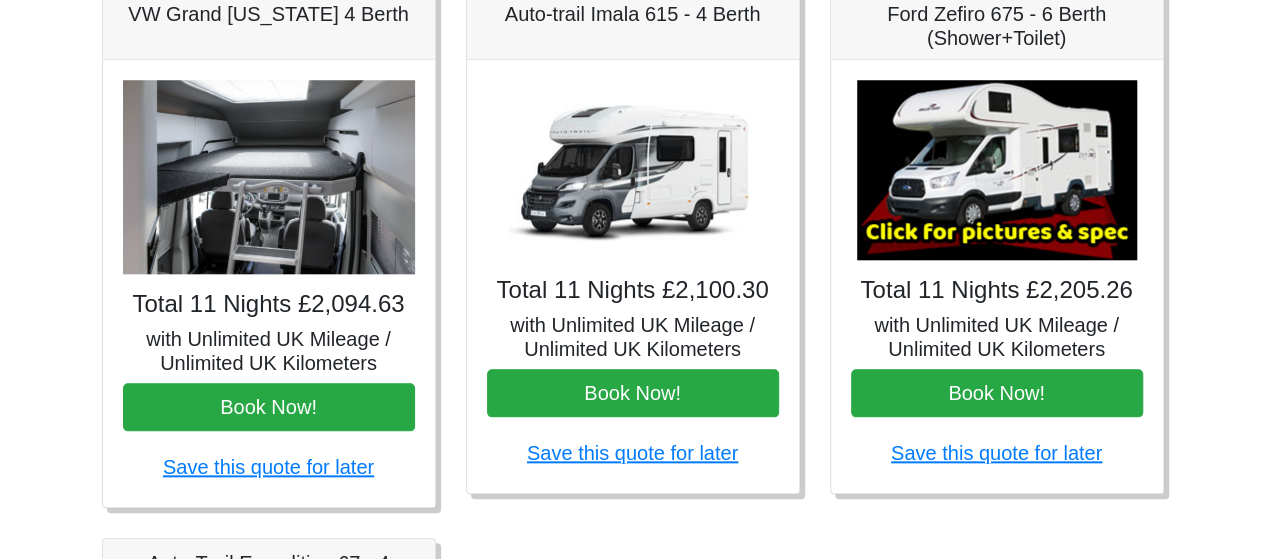 click on "CENTRAL RESERVATIONS FOR ALL ENQUIRIES
00 44 ( 0 ) 1942 778899
Easicampers Booking : Search #SOH 08-2025 // #LOC EDI // #LOR 11
Change pick up location?
Pick up Edinburgh
Birmingham Airport
Blackburn Lancashire
Edinburgh Airport
Glasgow Airport
Liverpool Airport
Manchester Airport
Preston Lancashire
Wigan Lancashire
Wolverhampton
Change drop off location?
Drop off Edinburgh
Birmingham Airport
Blackburn Lancashire
Edinburgh Airport
Glasgow Airport
Liverpool Airport
Manchester Airport
Preston Lancashire
Wigan Lancashire
Wolverhampton
Start Date
11-08-2025
Start Time
Start Time
15.00
--------
11.00 am (Saturday & Sunday Only)
12.00 pm (Saturday)
13.00 pm" at bounding box center [632, 94] 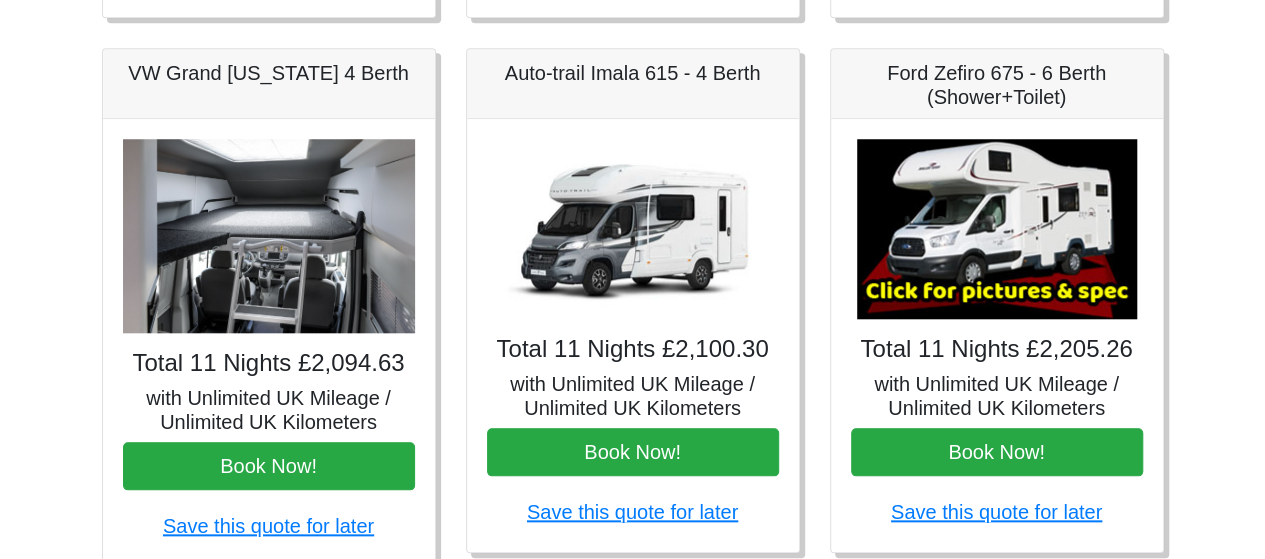 scroll, scrollTop: 800, scrollLeft: 0, axis: vertical 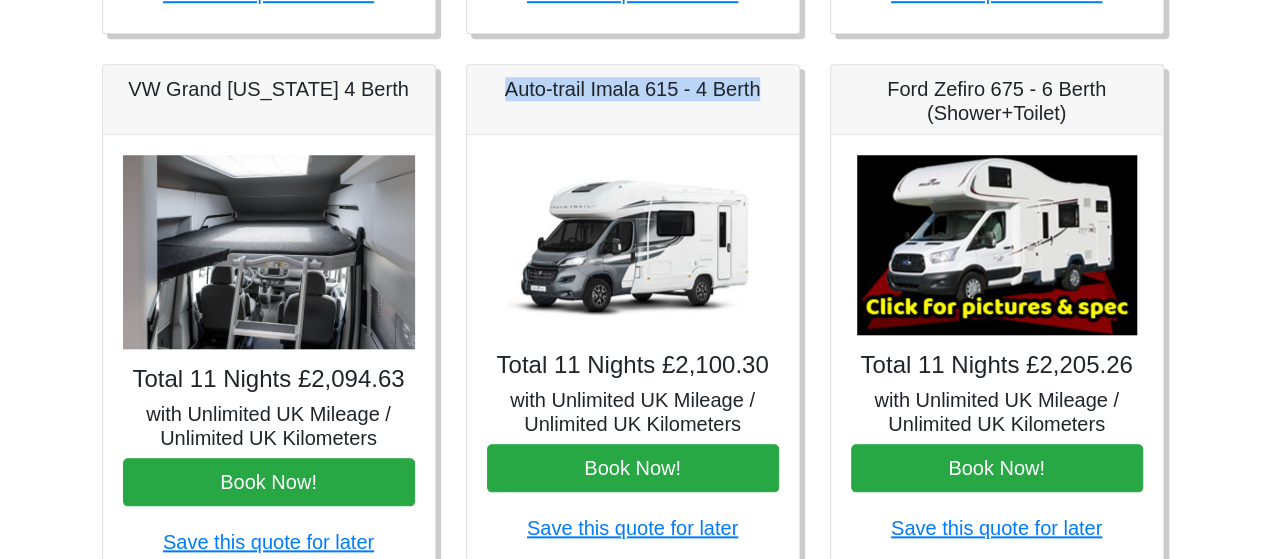 drag, startPoint x: 499, startPoint y: 91, endPoint x: 767, endPoint y: 86, distance: 268.04663 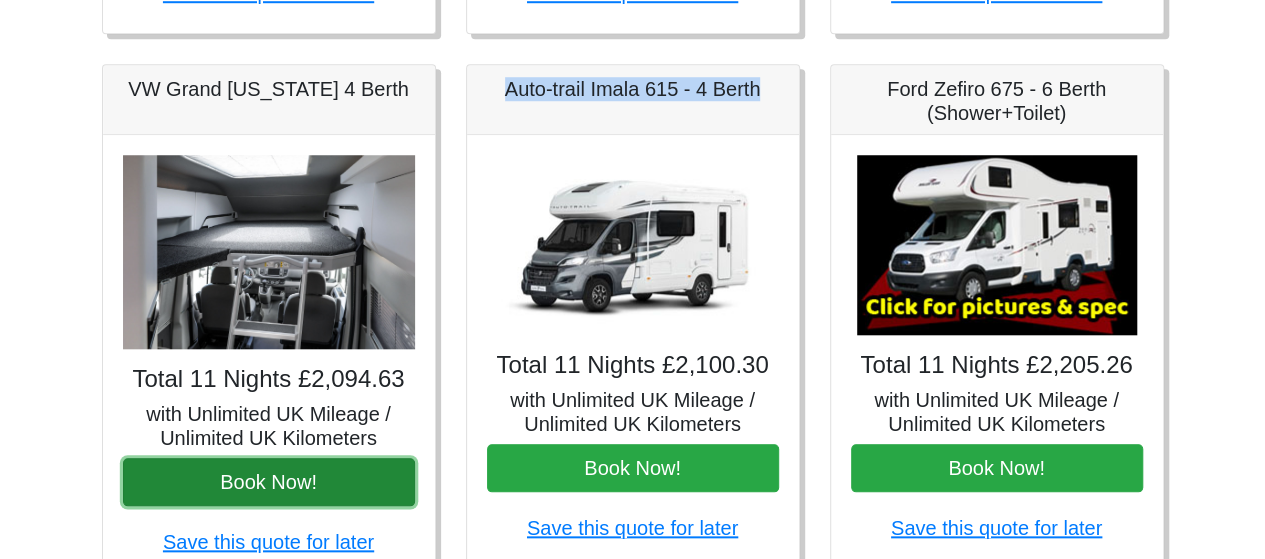 click on "Book Now!" at bounding box center (269, 482) 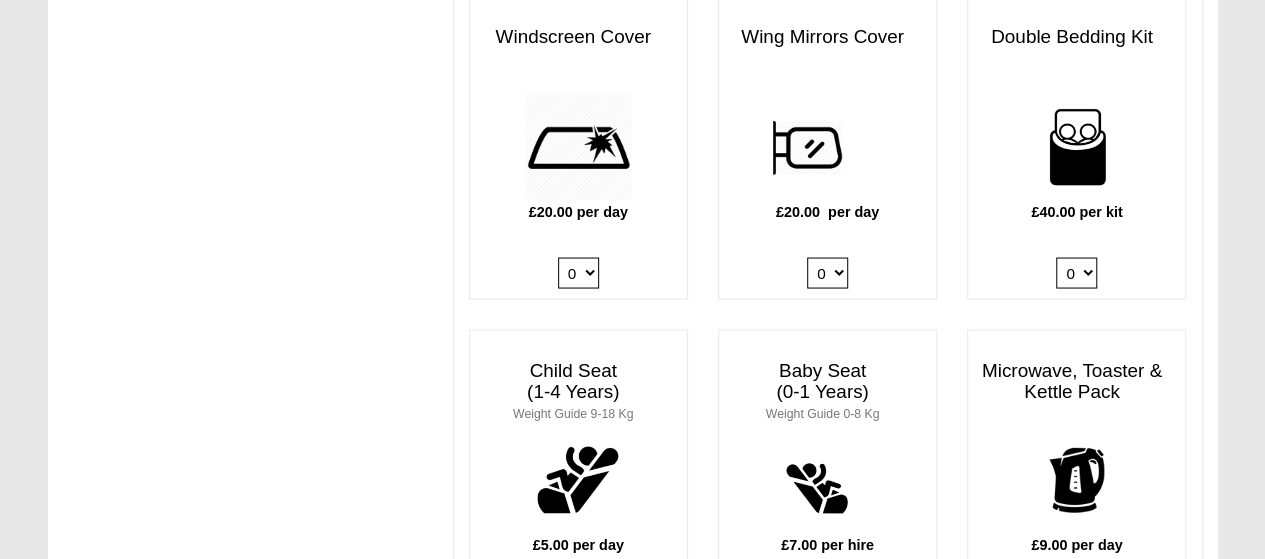 scroll, scrollTop: 1600, scrollLeft: 0, axis: vertical 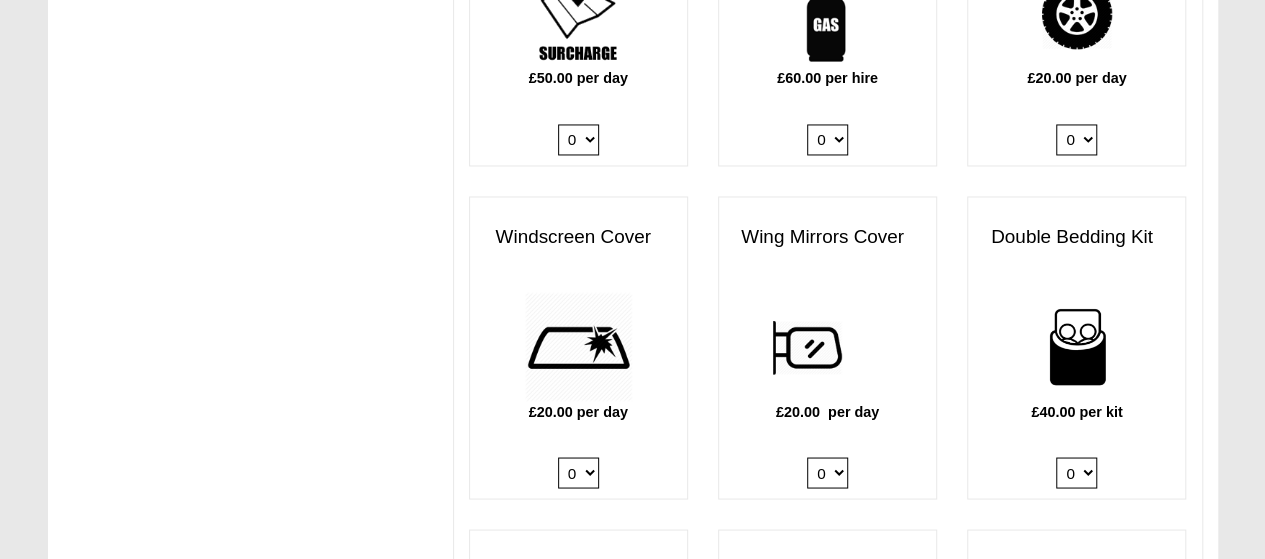 click on "Double Bedding Kit" at bounding box center [1076, 237] 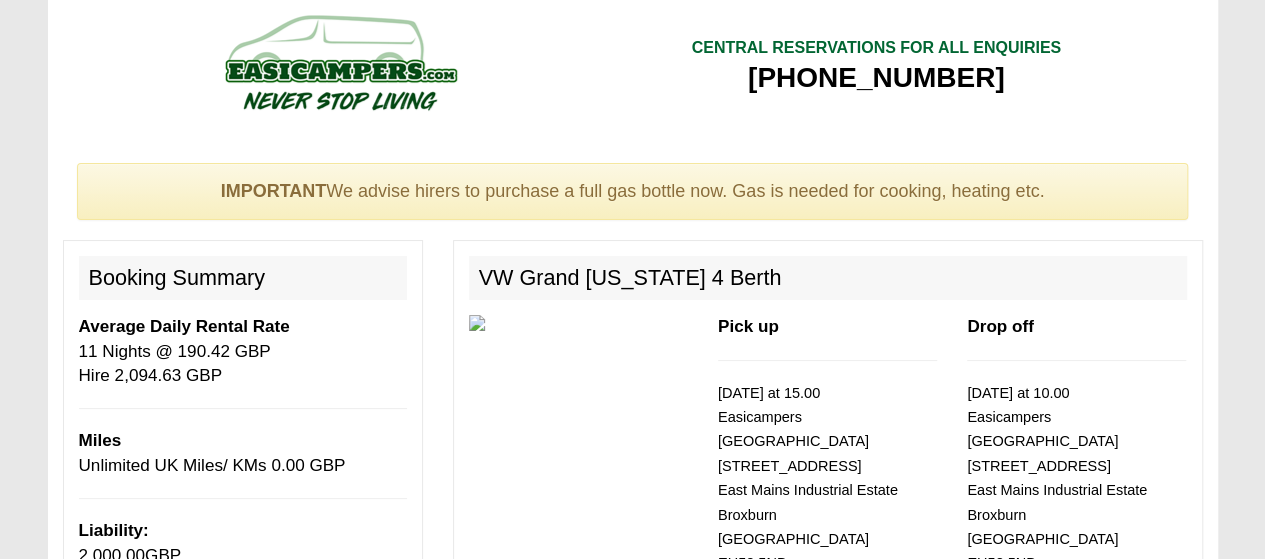 scroll, scrollTop: 0, scrollLeft: 0, axis: both 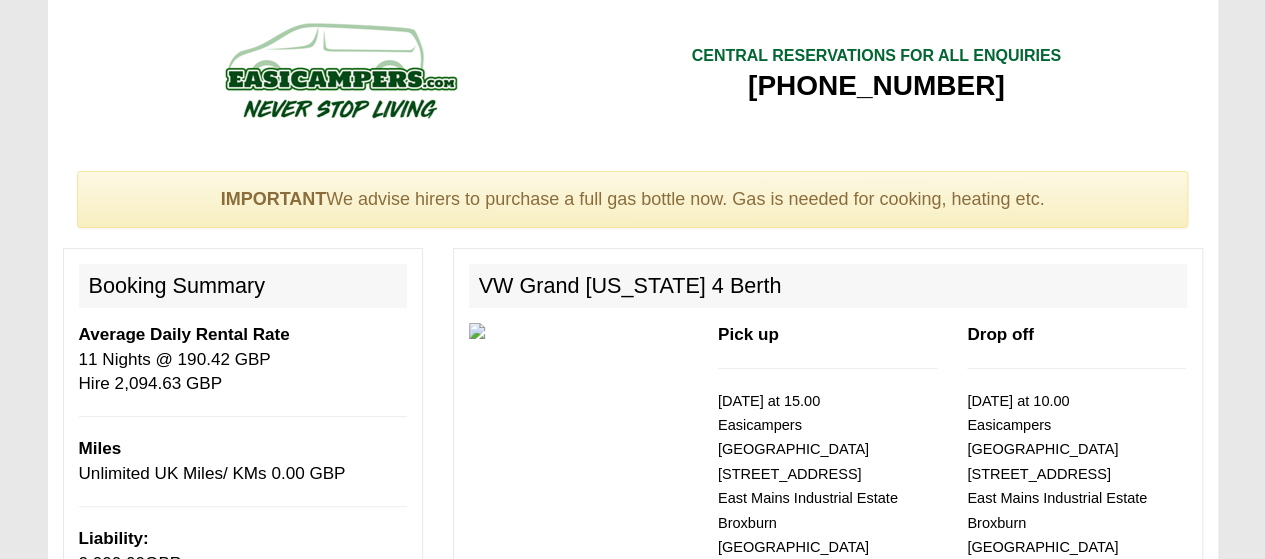click on "IMPORTANT  We advise hirers to purchase a full gas bottle now. Gas is needed for cooking, heating etc.
Booking Summary
Average Daily Rental Rate
11 Nights @ 190.42 GBP
Hire 2,094.63 GBP
Miles
Unlimited UK Miles/ KMs 0.00 GBP
Saver Cover
11 Days x £ 25  =  175.00  GBP
Extras Included
Liability:
2,000.00  GBP
Total Rental:
2,094.63  GBP
×
Most Common FAQs
Is there an age restriction in place?
Yes, you must meet the age restriction depending on the vehicle you are driving. An outline of the minimum age restrictions are as follows:
25 years and over for VW Caddy [US_STATE], T6.1 [US_STATE] Ocean, Expedition 66 and 67.
Does the rate include insurance and taxes?" at bounding box center (633, 2166) 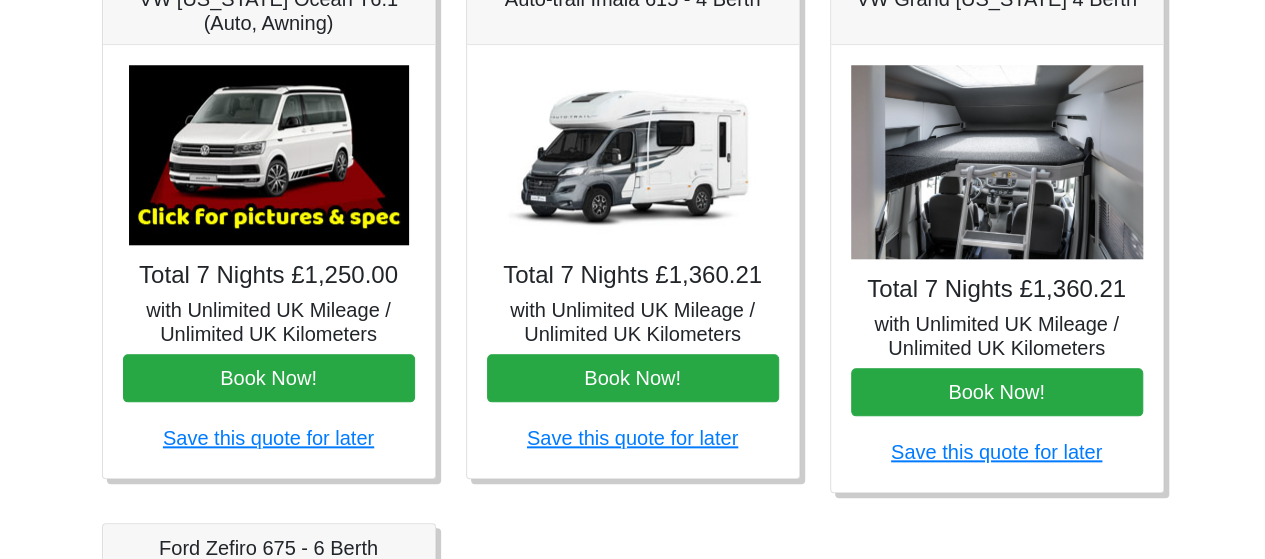 scroll, scrollTop: 875, scrollLeft: 0, axis: vertical 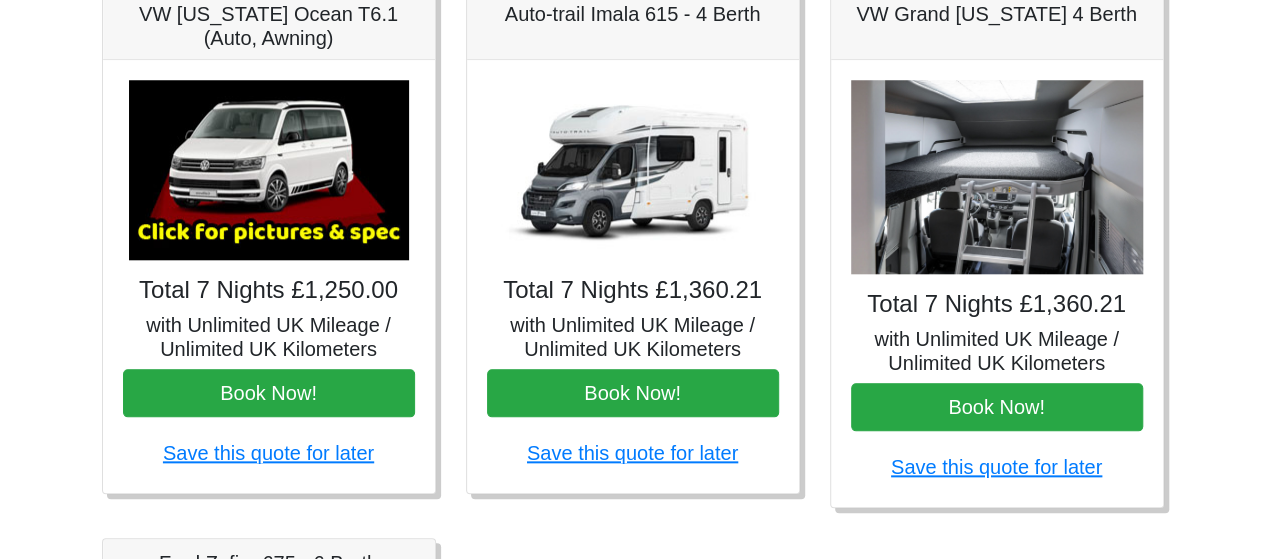click on "CENTRAL RESERVATIONS FOR ALL ENQUIRIES
[PHONE_NUMBER]
Easicampers Booking : Search #SOH 07-2025 // #LOC EDI // #LOR 7
Change pick up location?
Pick up [GEOGRAPHIC_DATA]
[GEOGRAPHIC_DATA]
[GEOGRAPHIC_DATA] [GEOGRAPHIC_DATA]
[GEOGRAPHIC_DATA]
[GEOGRAPHIC_DATA]
[GEOGRAPHIC_DATA]
[GEOGRAPHIC_DATA]
[GEOGRAPHIC_DATA] [GEOGRAPHIC_DATA]
[GEOGRAPHIC_DATA] [GEOGRAPHIC_DATA]
[GEOGRAPHIC_DATA]
Change drop off location?
Drop off [GEOGRAPHIC_DATA]
[GEOGRAPHIC_DATA]
[GEOGRAPHIC_DATA] [GEOGRAPHIC_DATA]
[GEOGRAPHIC_DATA]
[GEOGRAPHIC_DATA]
[GEOGRAPHIC_DATA]
[GEOGRAPHIC_DATA]
[GEOGRAPHIC_DATA] [GEOGRAPHIC_DATA]
[GEOGRAPHIC_DATA] [GEOGRAPHIC_DATA]
[GEOGRAPHIC_DATA]
Start Date
[DATE]
Start Time
Start Time
15.00
--------
11.00 am ([DATE] & [DATE] Only)
12.00 pm ([DATE])
13.00 pm" at bounding box center (632, 94) 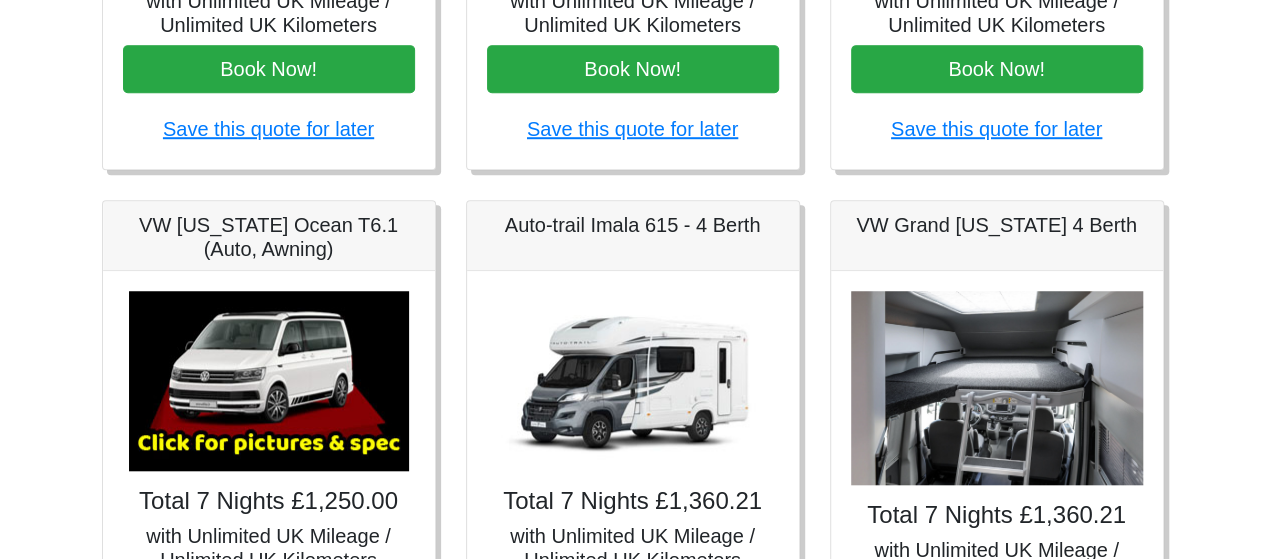 scroll, scrollTop: 800, scrollLeft: 0, axis: vertical 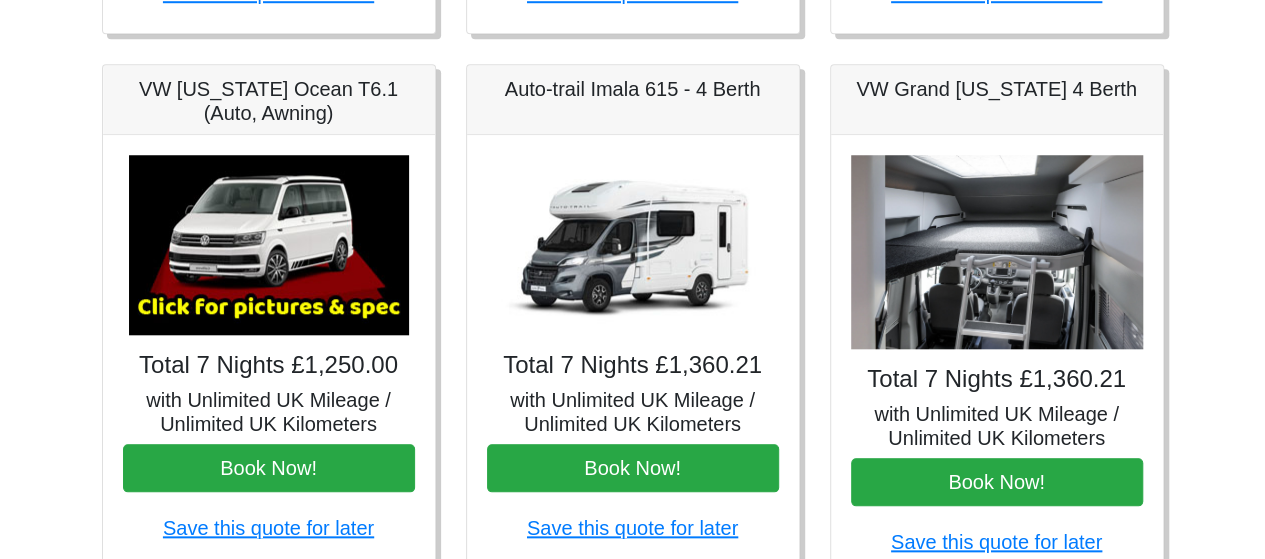 click at bounding box center [997, 252] 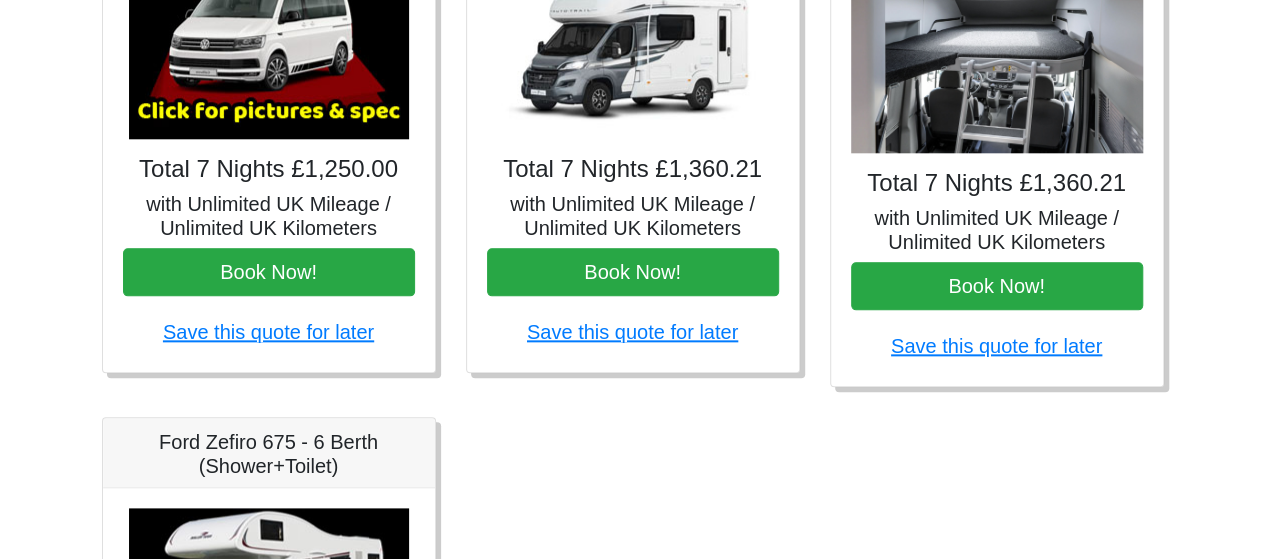 scroll, scrollTop: 1000, scrollLeft: 0, axis: vertical 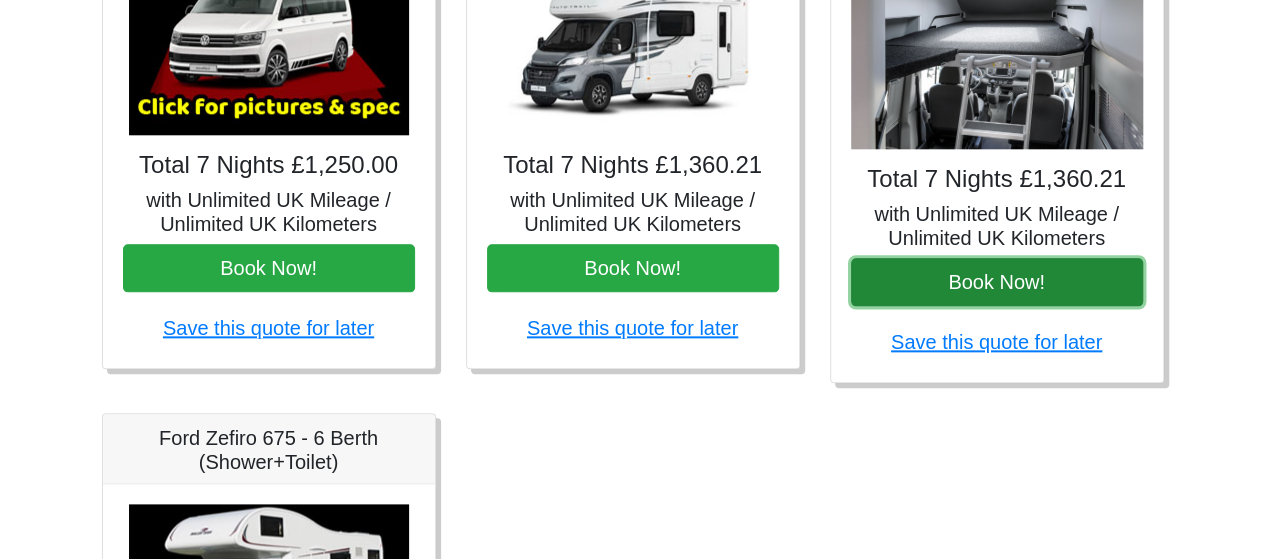 click on "Book Now!" at bounding box center [997, 282] 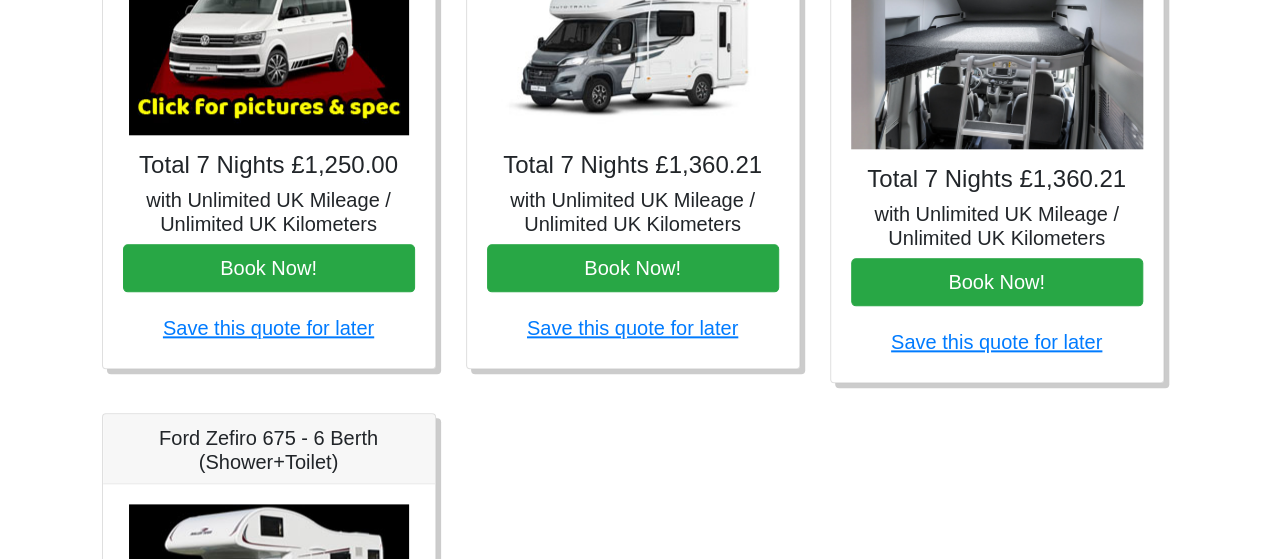 click on "Peugeot Partner
Total 7 Nights £239.00
with Unlimited UK Mileage / Unlimited UK Kilometers
Book Now!
Save this quote for later
Ford Transit SWB Medium Roof
Total 7 Nights £285.00
with Unlimited UK Mileage / Unlimited UK Kilometers
Book Now!
Save this quote for later
Fiat 500 3DR Manual
Total 7 Nights £333.00
with Unlimited UK Mileage / Unlimited UK Kilometers" at bounding box center [633, 109] 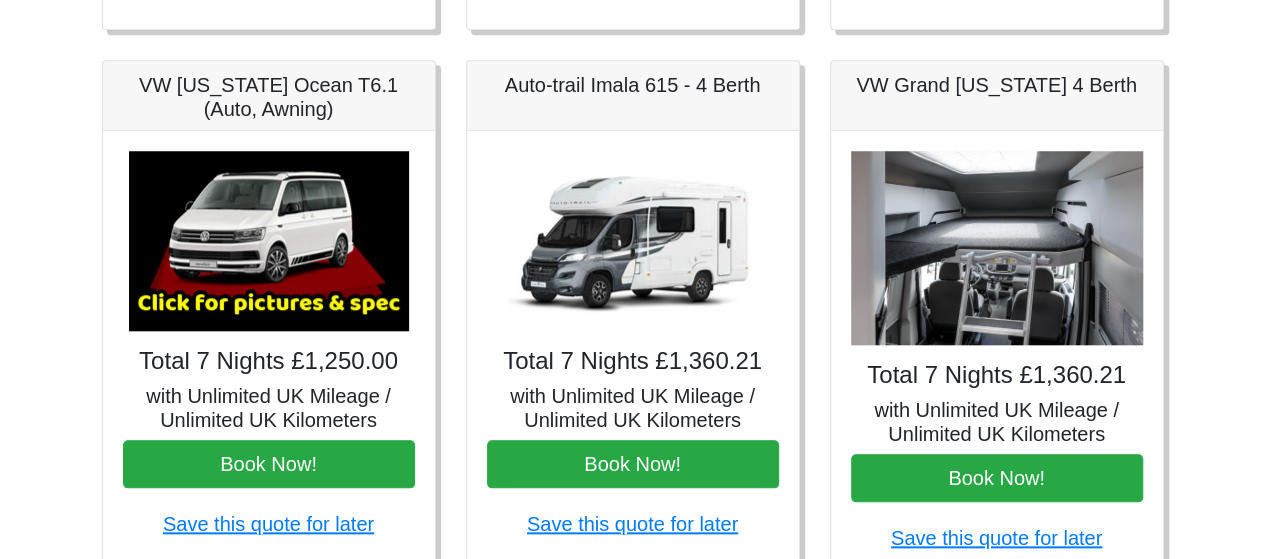 scroll, scrollTop: 900, scrollLeft: 0, axis: vertical 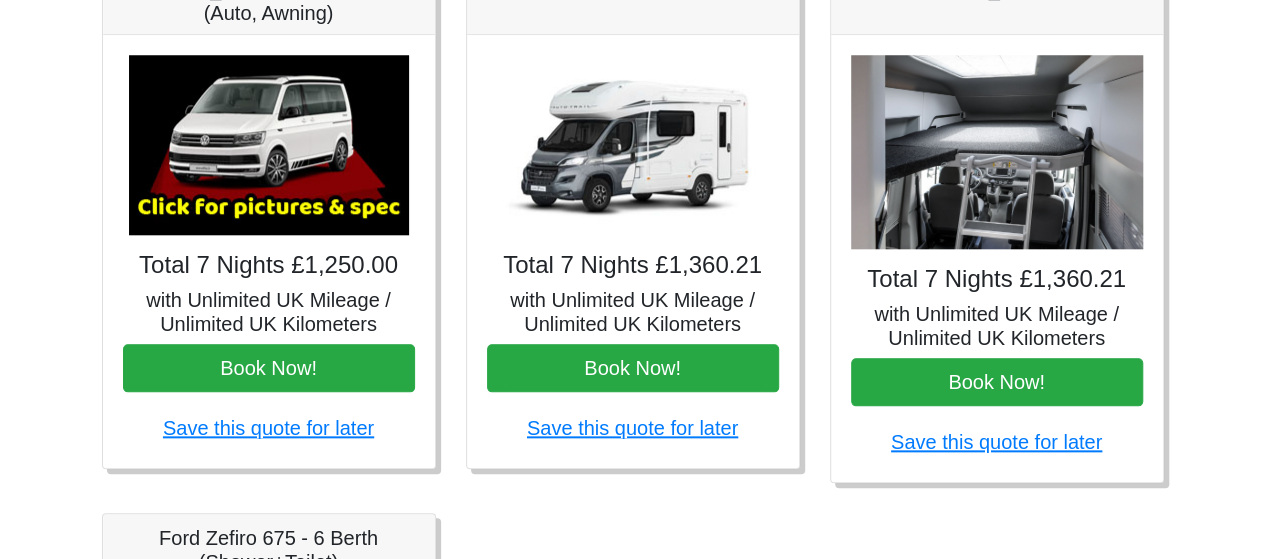 click on "CENTRAL RESERVATIONS FOR ALL ENQUIRIES
00 44 ( 0 ) 1942 778899
Easicampers Booking : Search #SOH 07-2025 // #LOC EDI // #LOR 7
Change pick up location?
Pick up Edinburgh
Birmingham Airport
Blackburn Lancashire
Edinburgh Airport
Glasgow Airport
Liverpool Airport
Manchester Airport
Preston Lancashire
Wigan Lancashire
Wolverhampton
Change drop off location?
Drop off Edinburgh
Birmingham Airport
Blackburn Lancashire
Edinburgh Airport
Glasgow Airport
Liverpool Airport
Manchester Airport
Preston Lancashire
Wigan Lancashire
Wolverhampton
Start Date
29-07-2025
Start Time
Start Time
15.00
--------
11.00 am (Saturday & Sunday Only)
12.00 pm (Saturday)
13.00 pm" at bounding box center (632, 69) 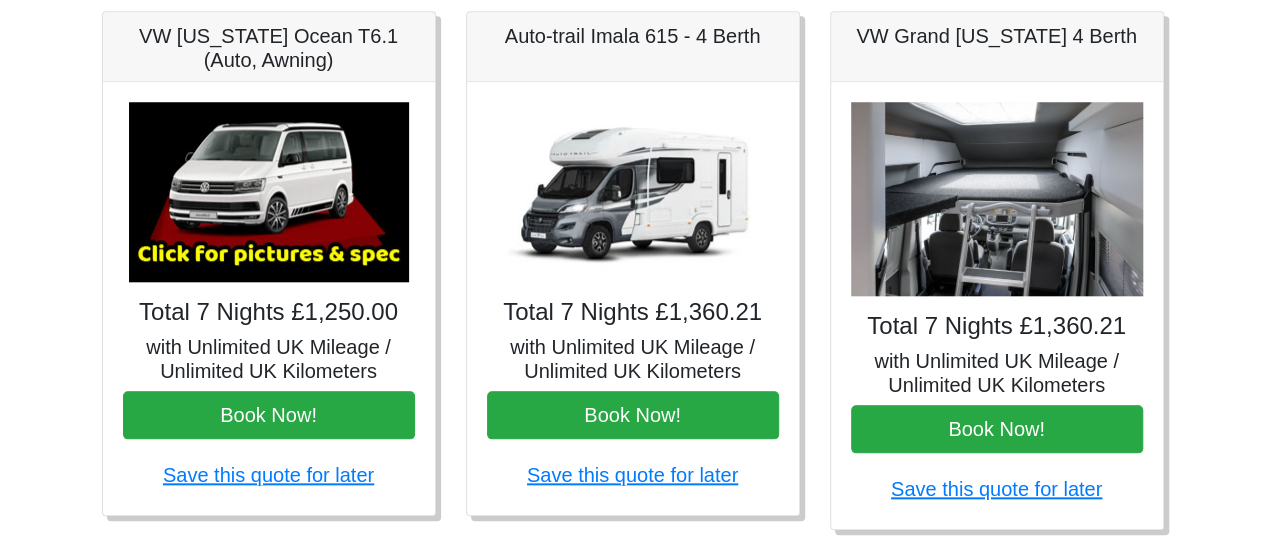 scroll, scrollTop: 900, scrollLeft: 0, axis: vertical 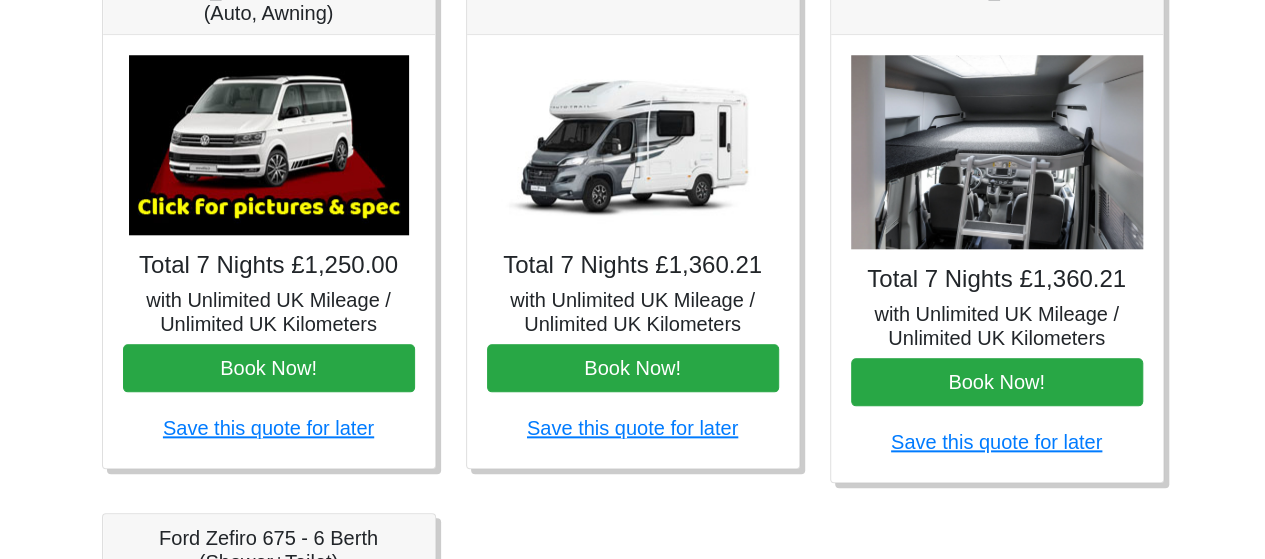 click on "CENTRAL RESERVATIONS FOR ALL ENQUIRIES
00 44 ( 0 ) 1942 778899
Easicampers Booking : Search #SOH 07-2025 // #LOC EDI // #LOR 7
Change pick up location?
Pick up Edinburgh
Birmingham Airport
Blackburn Lancashire
Edinburgh Airport
Glasgow Airport
Liverpool Airport
Manchester Airport
Preston Lancashire
Wigan Lancashire
Wolverhampton
Change drop off location?
Drop off Edinburgh
Birmingham Airport
Blackburn Lancashire
Edinburgh Airport
Glasgow Airport
Liverpool Airport
Manchester Airport
Preston Lancashire
Wigan Lancashire
Wolverhampton
Start Date
29-07-2025
Start Time
Start Time
15.00
--------
11.00 am (Saturday & Sunday Only)
12.00 pm (Saturday)
13.00 pm" at bounding box center [632, 69] 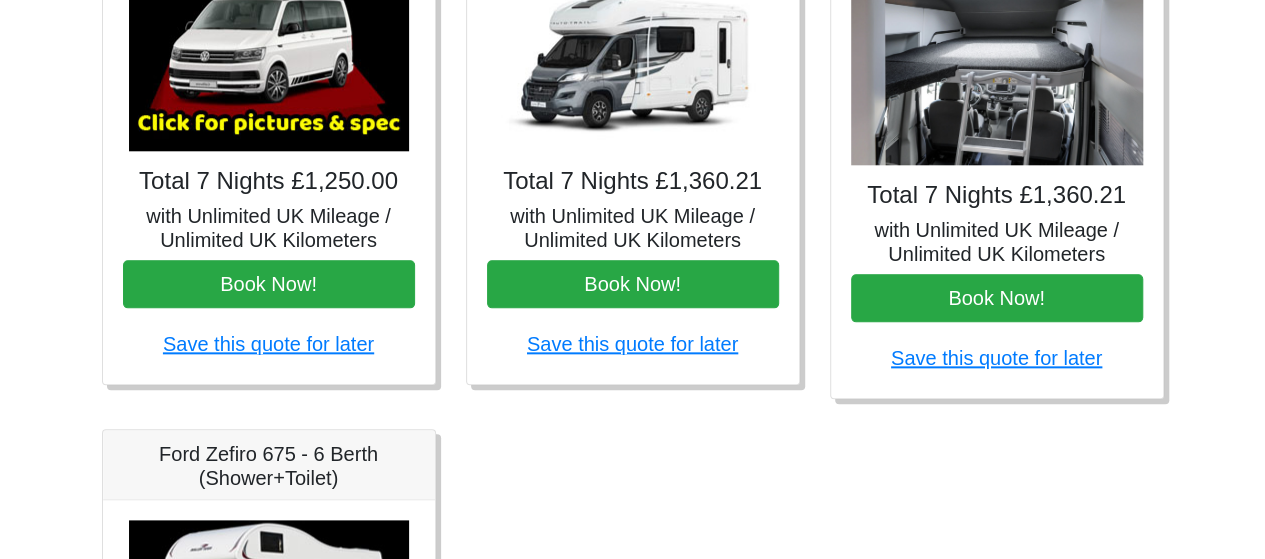 scroll, scrollTop: 900, scrollLeft: 0, axis: vertical 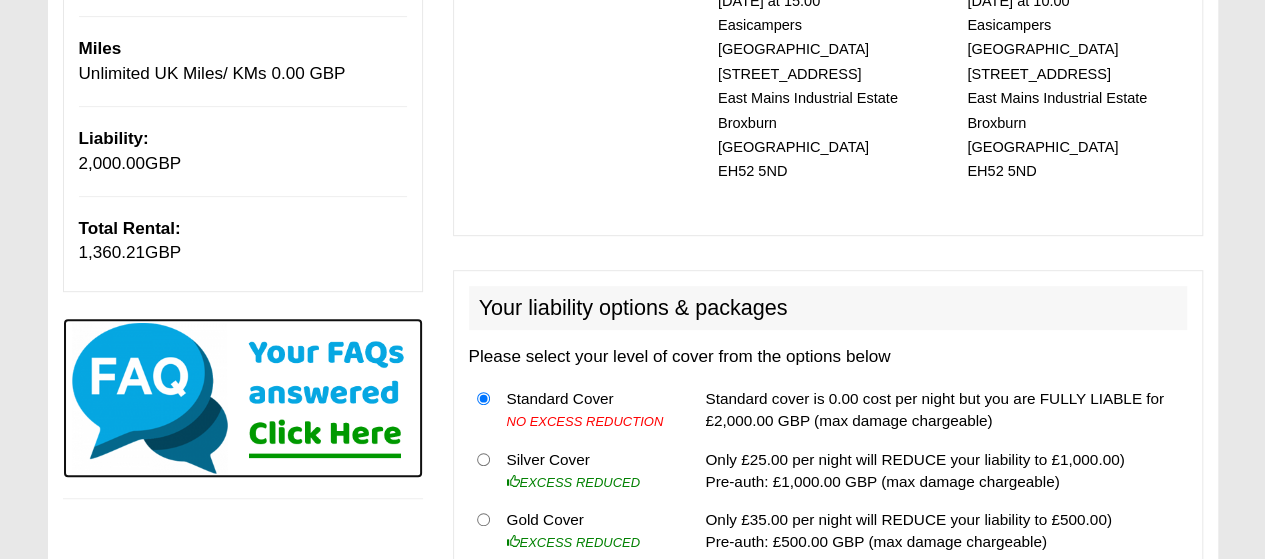 click at bounding box center [243, 398] 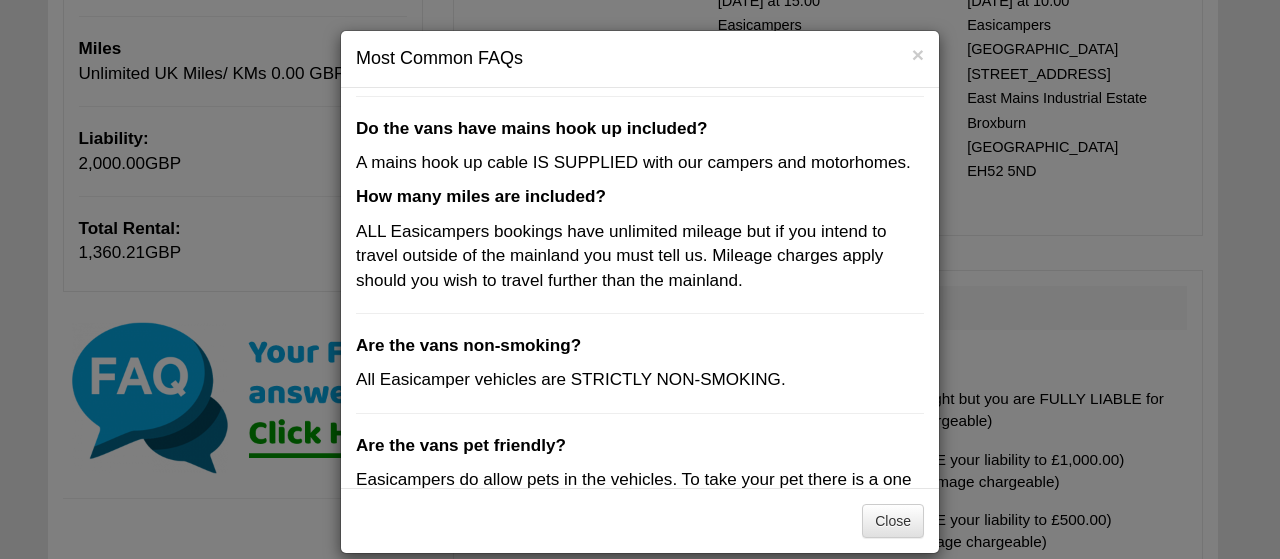 scroll, scrollTop: 582, scrollLeft: 0, axis: vertical 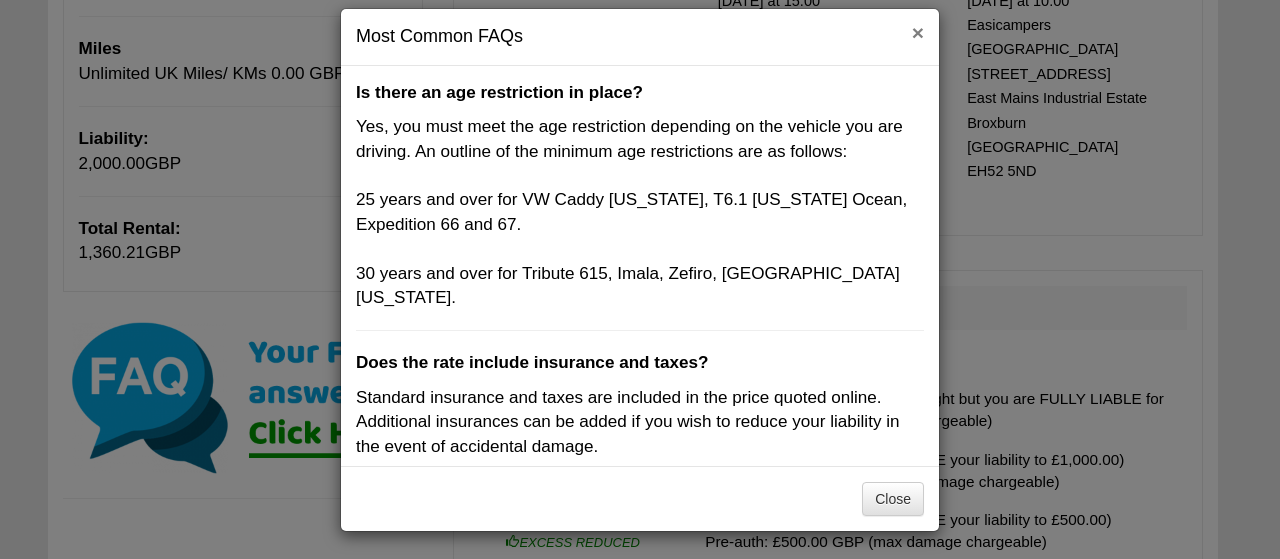 click on "×" at bounding box center [918, 32] 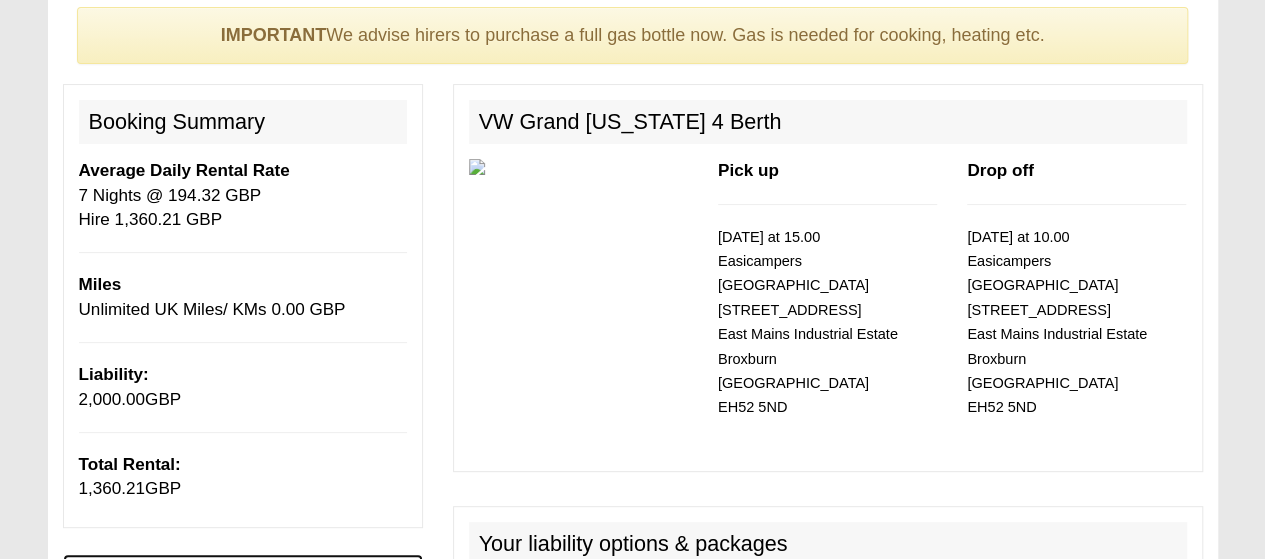 scroll, scrollTop: 0, scrollLeft: 0, axis: both 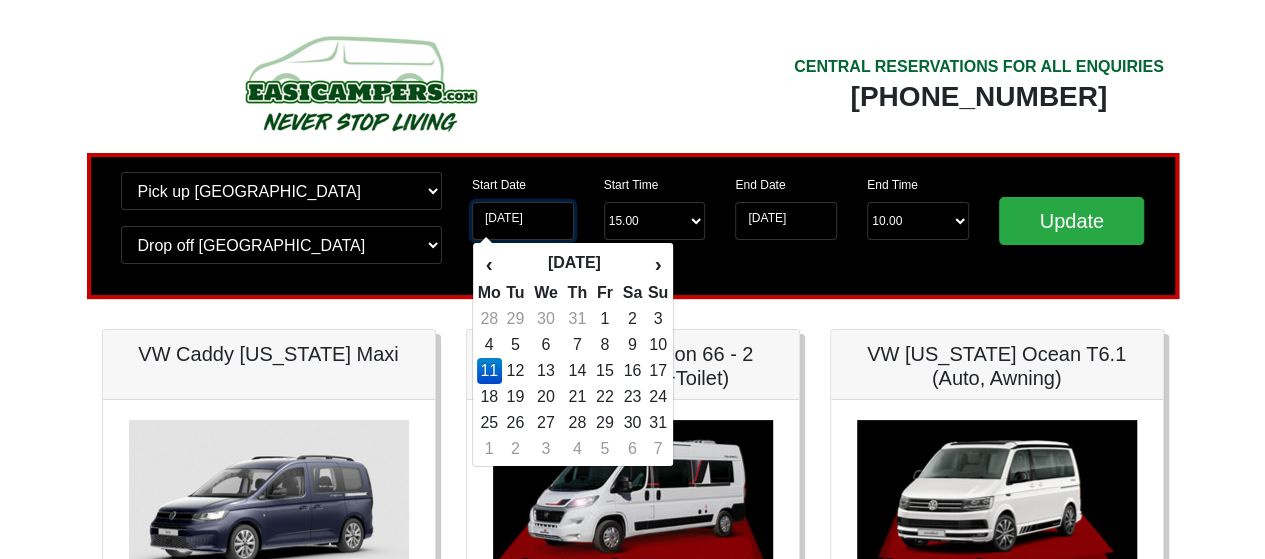 click on "[DATE]" at bounding box center [523, 221] 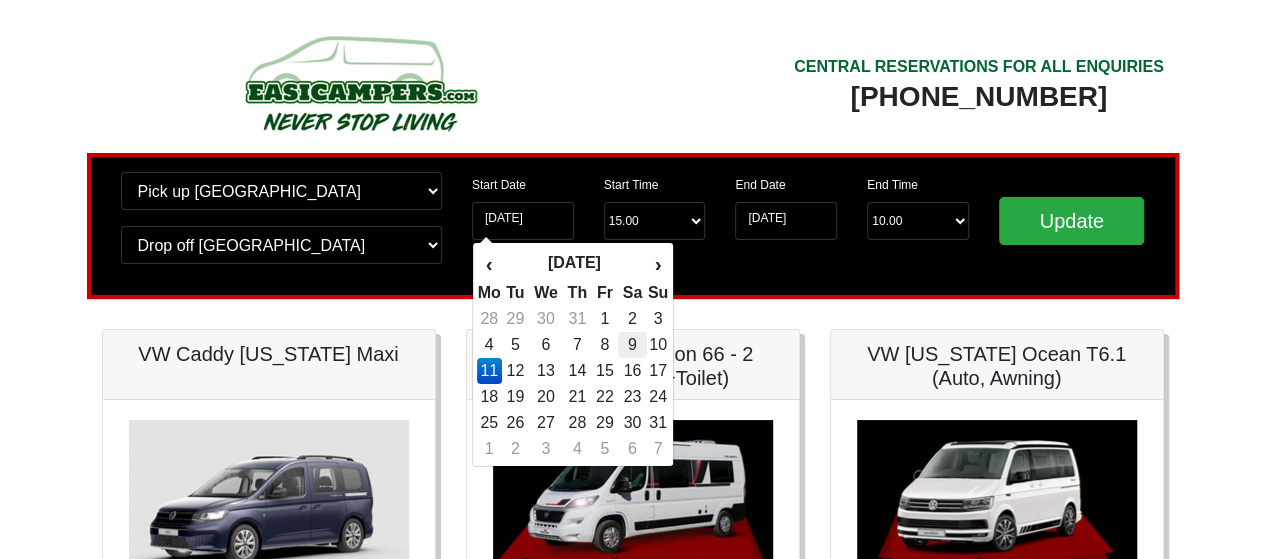 click on "9" at bounding box center [632, 345] 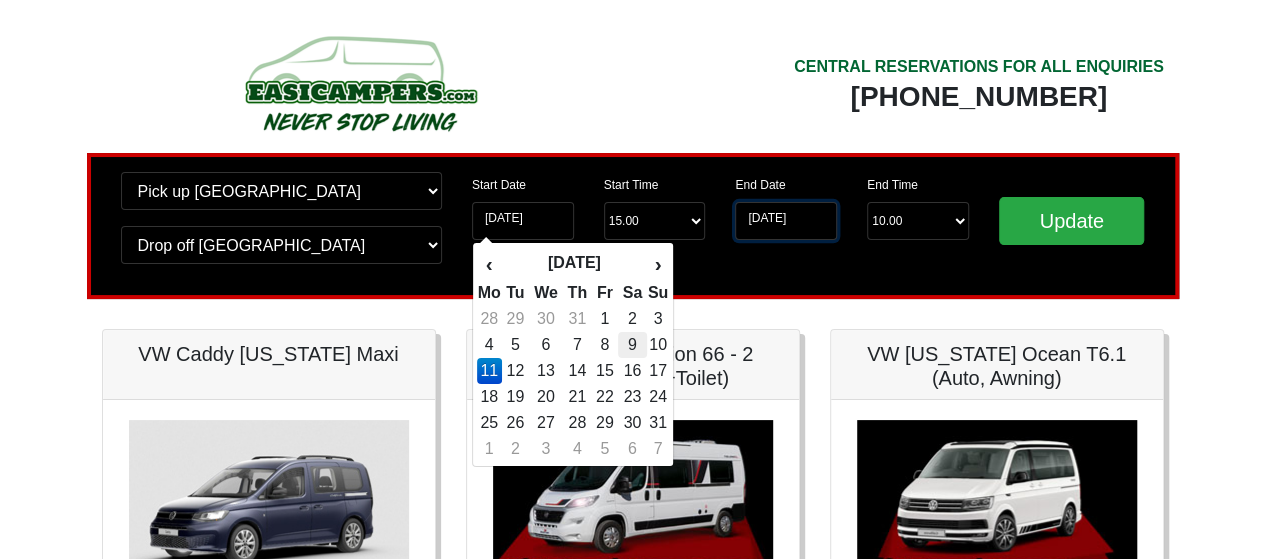 type on "[DATE]" 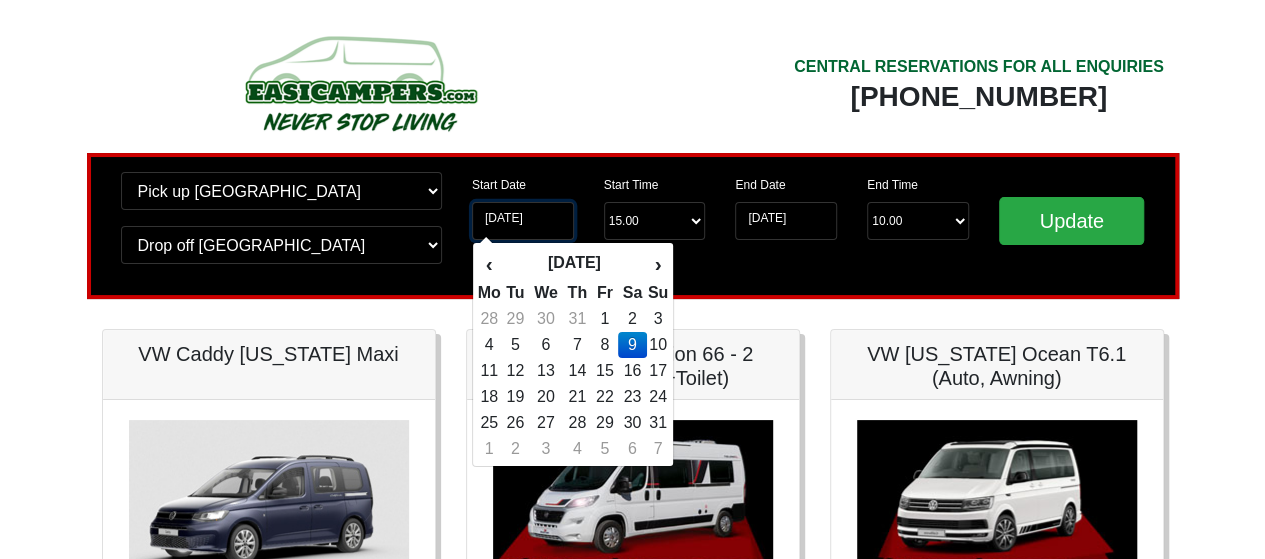 click on "[DATE]" at bounding box center (523, 221) 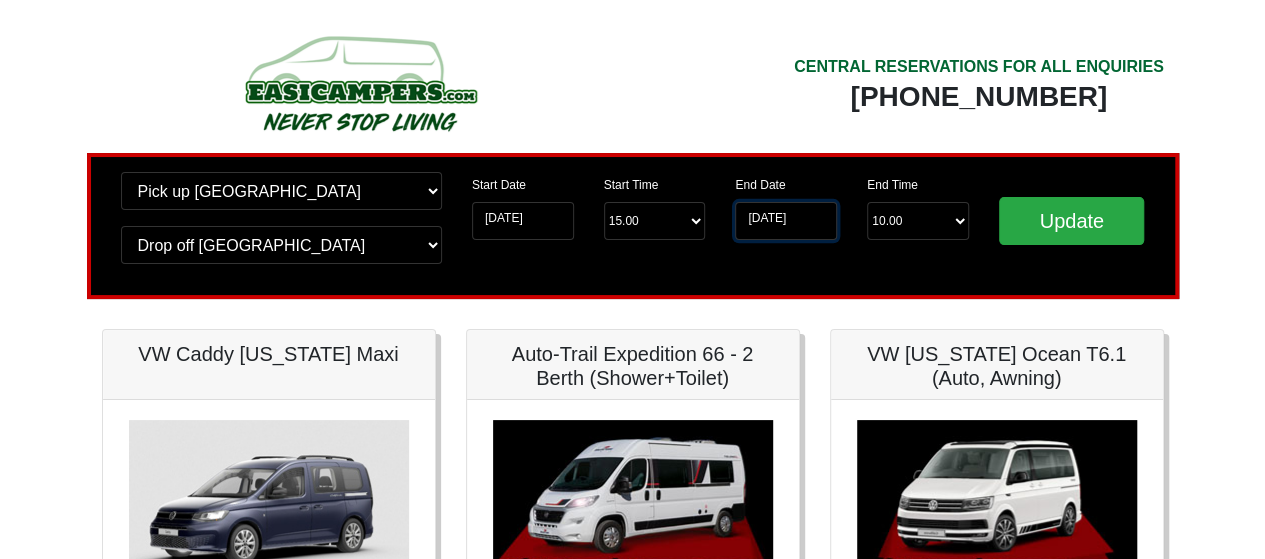 click on "[DATE]" at bounding box center [786, 221] 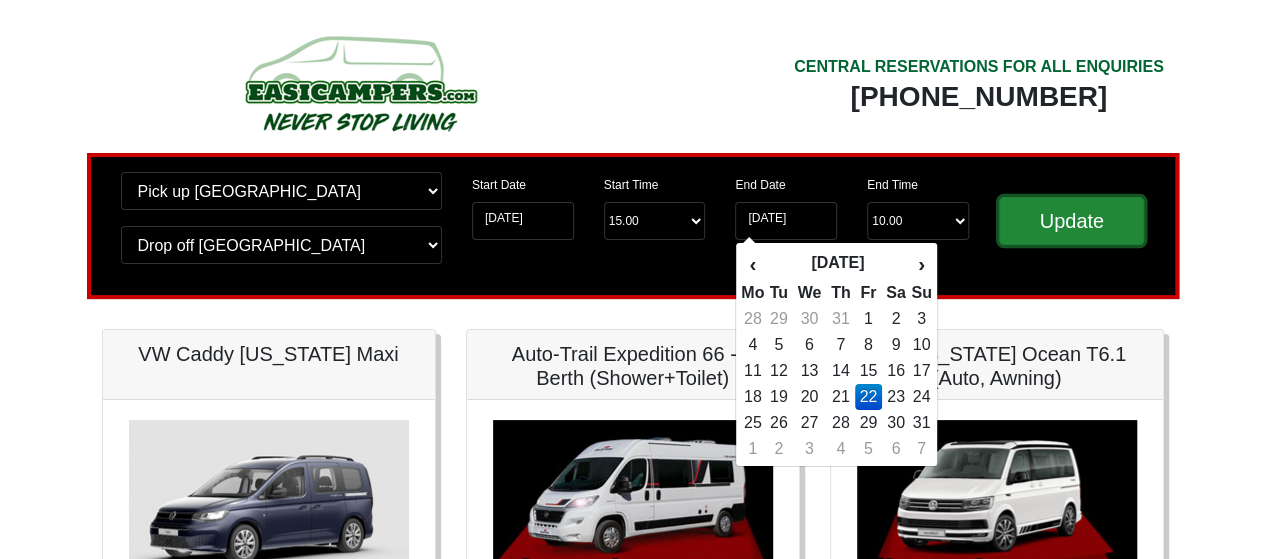 click on "Update" at bounding box center [1072, 221] 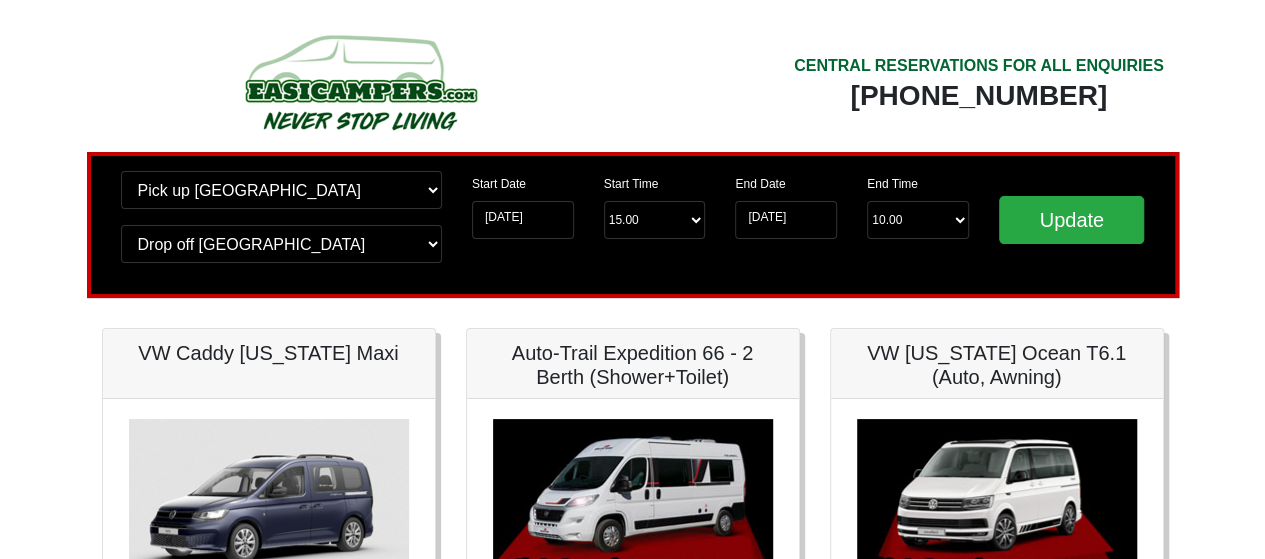 scroll, scrollTop: 0, scrollLeft: 0, axis: both 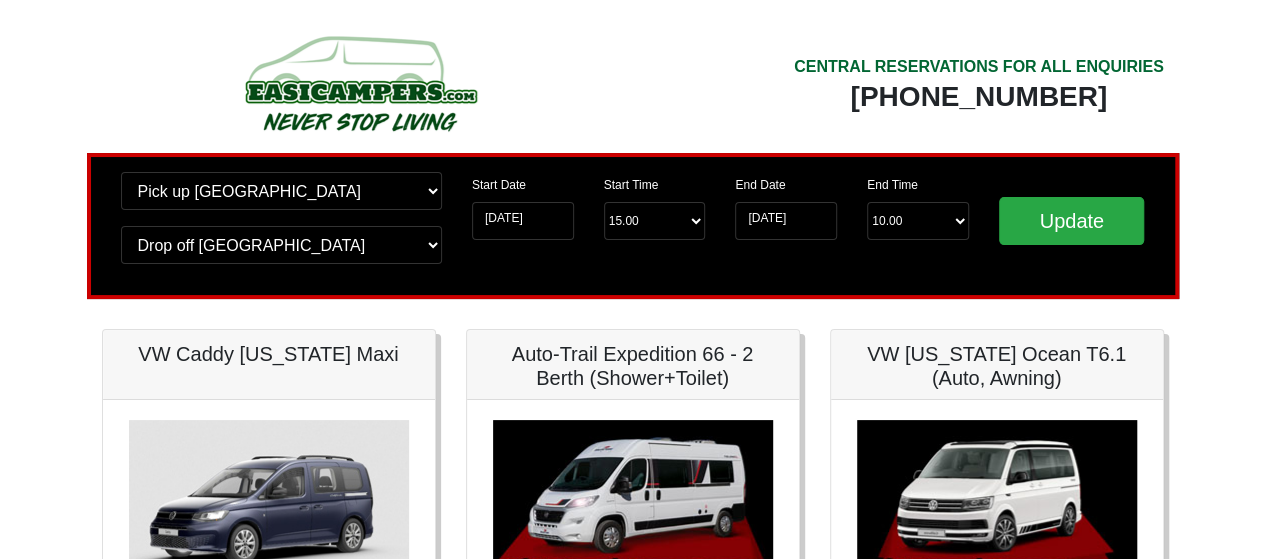 click on "CENTRAL RESERVATIONS FOR ALL ENQUIRIES
[PHONE_NUMBER]" at bounding box center (906, 90) 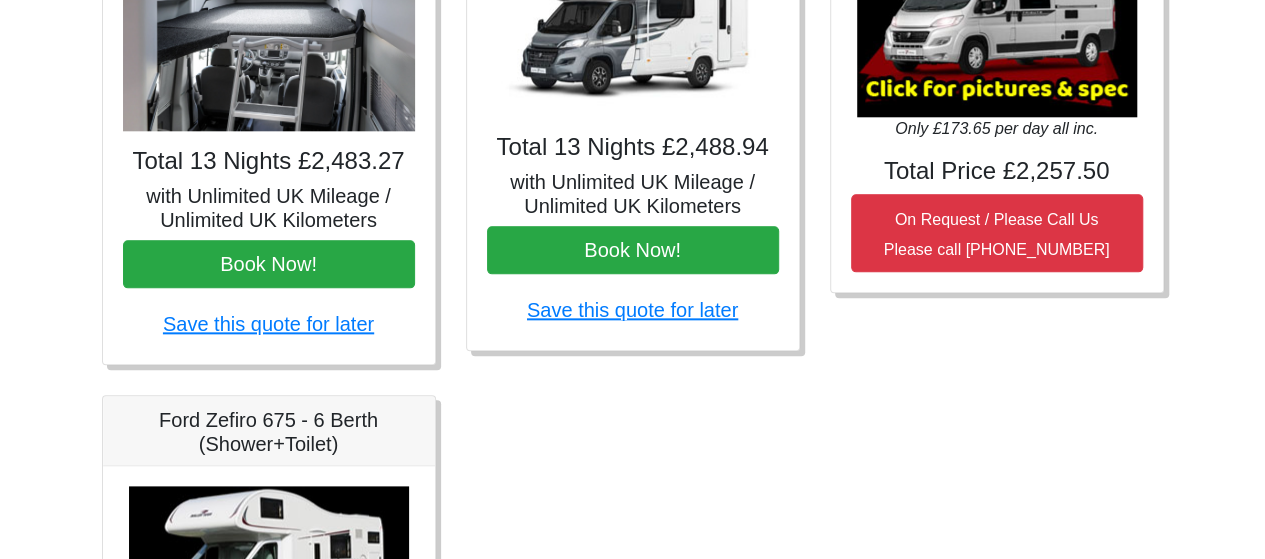 scroll, scrollTop: 1100, scrollLeft: 0, axis: vertical 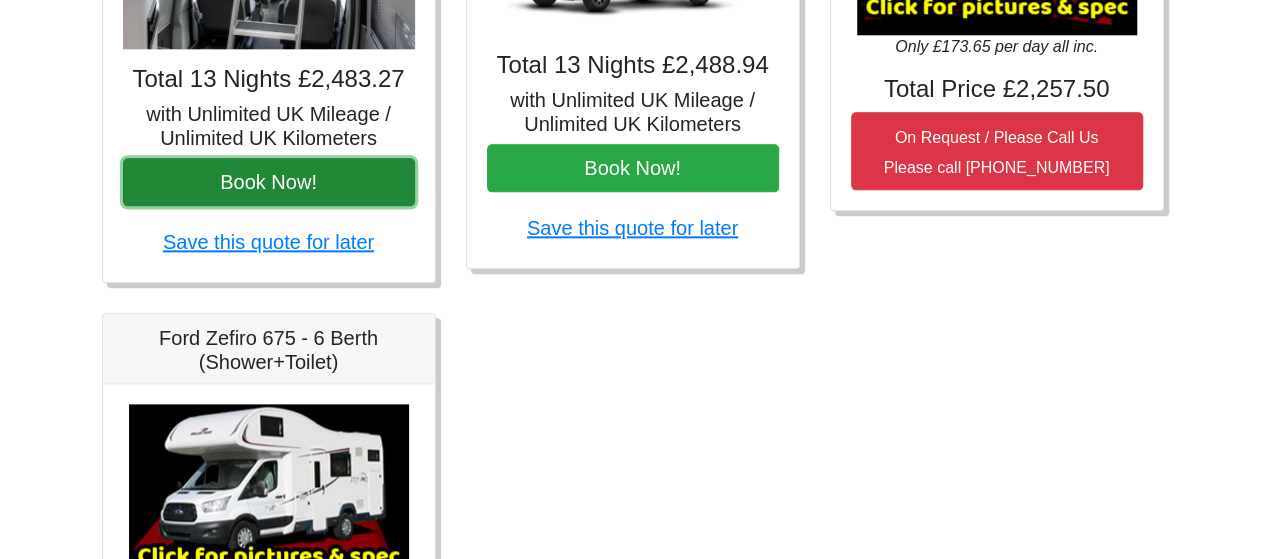 click on "Book Now!" at bounding box center (269, 182) 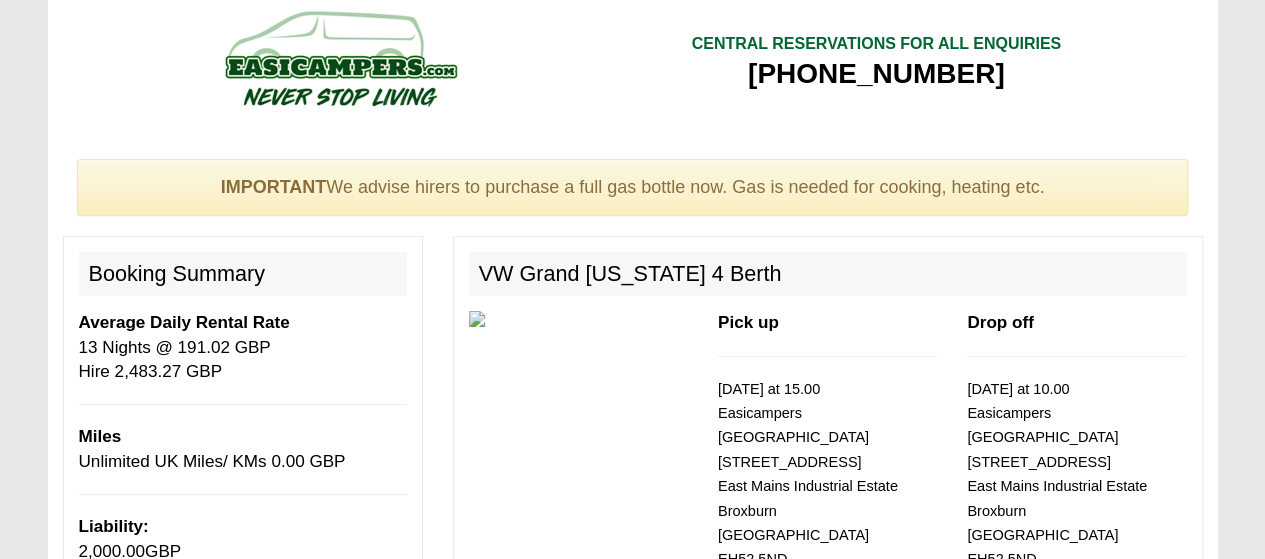 scroll, scrollTop: 0, scrollLeft: 0, axis: both 